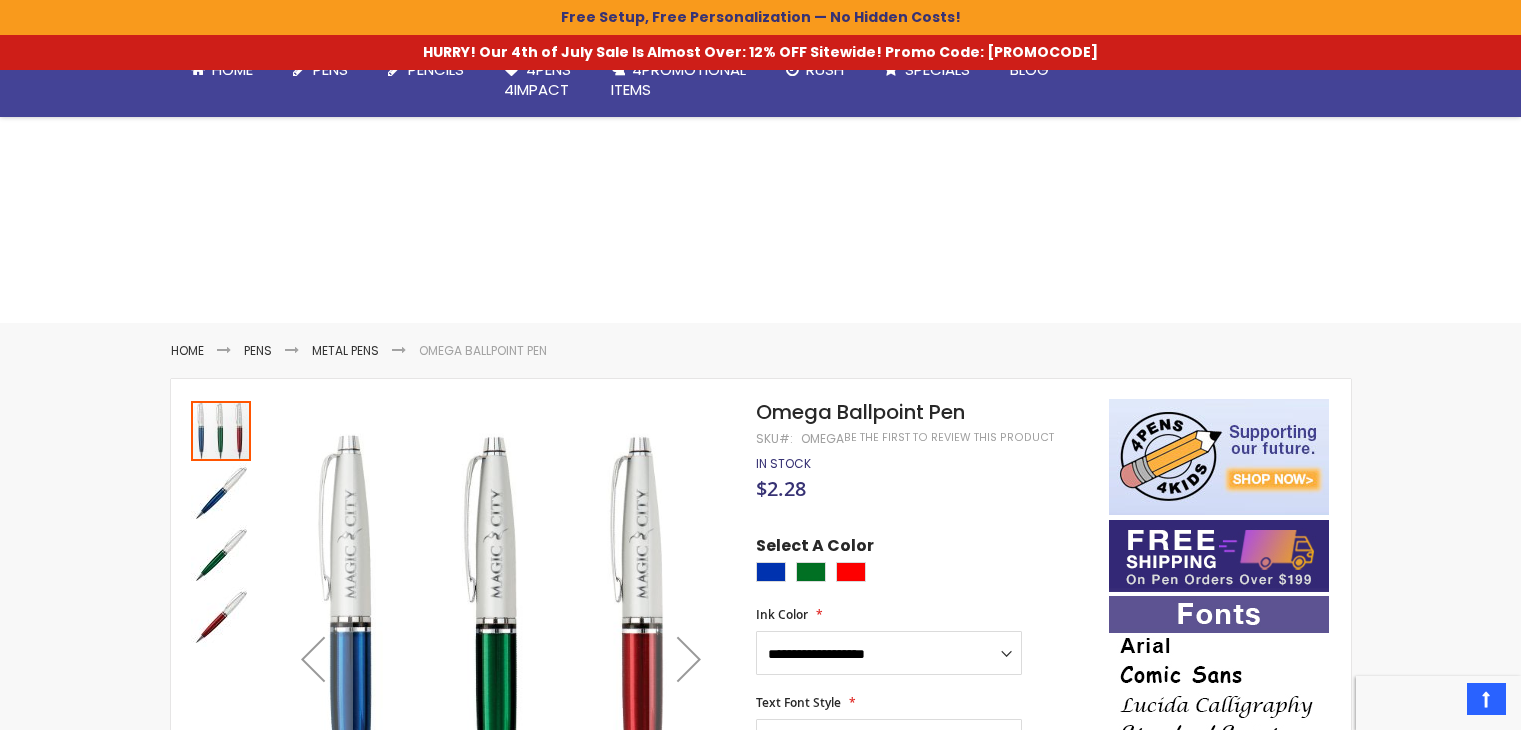 scroll, scrollTop: 1276, scrollLeft: 0, axis: vertical 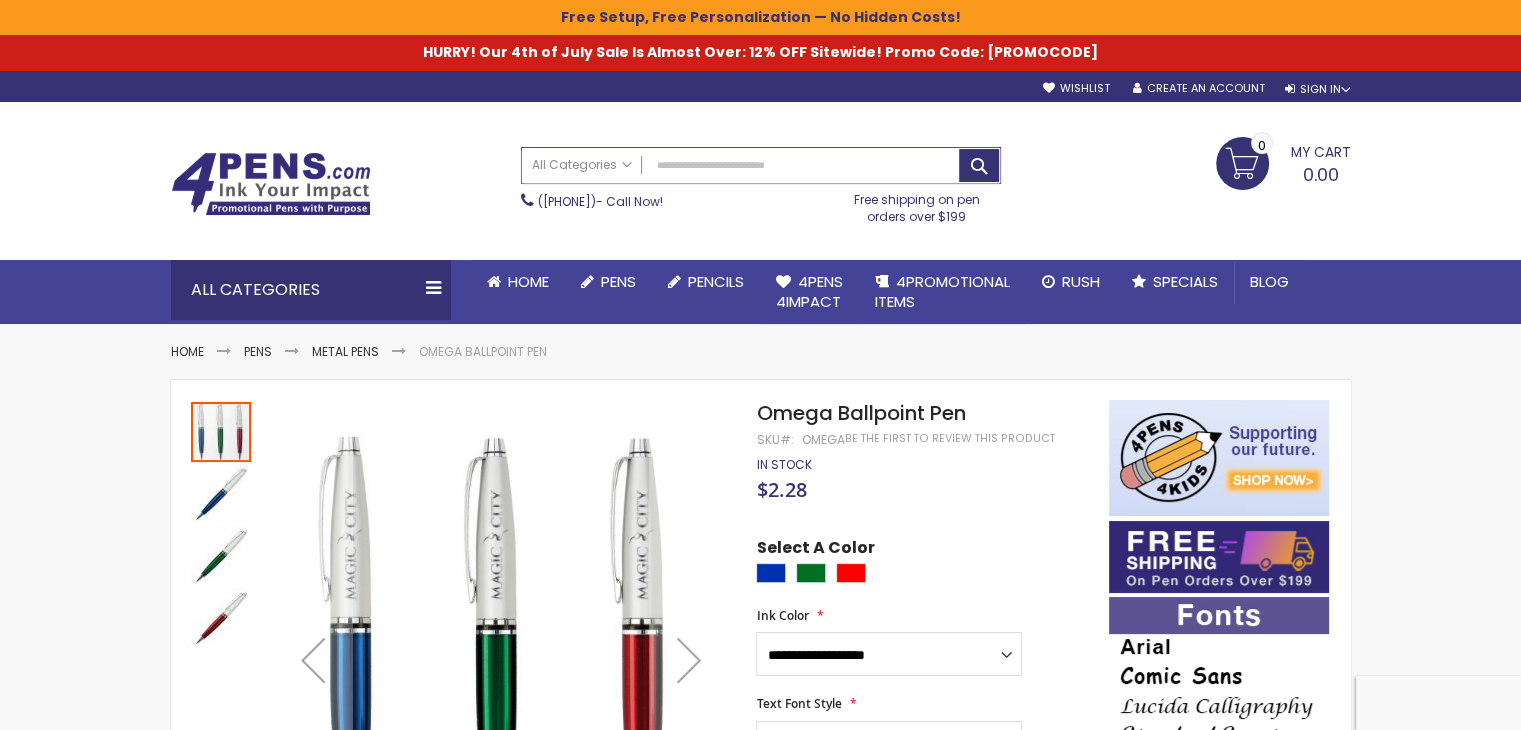 click on "Search" at bounding box center [761, 165] 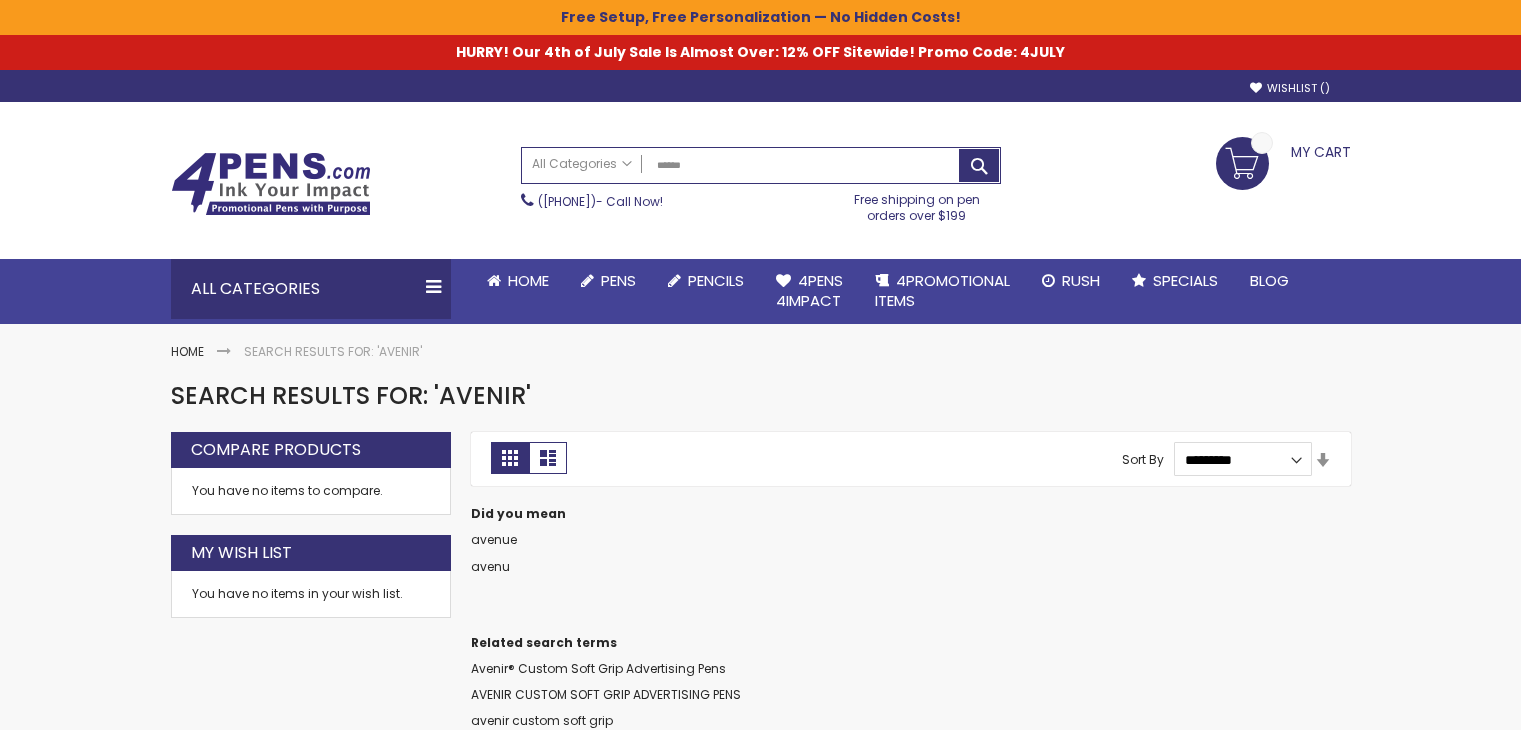 scroll, scrollTop: 0, scrollLeft: 0, axis: both 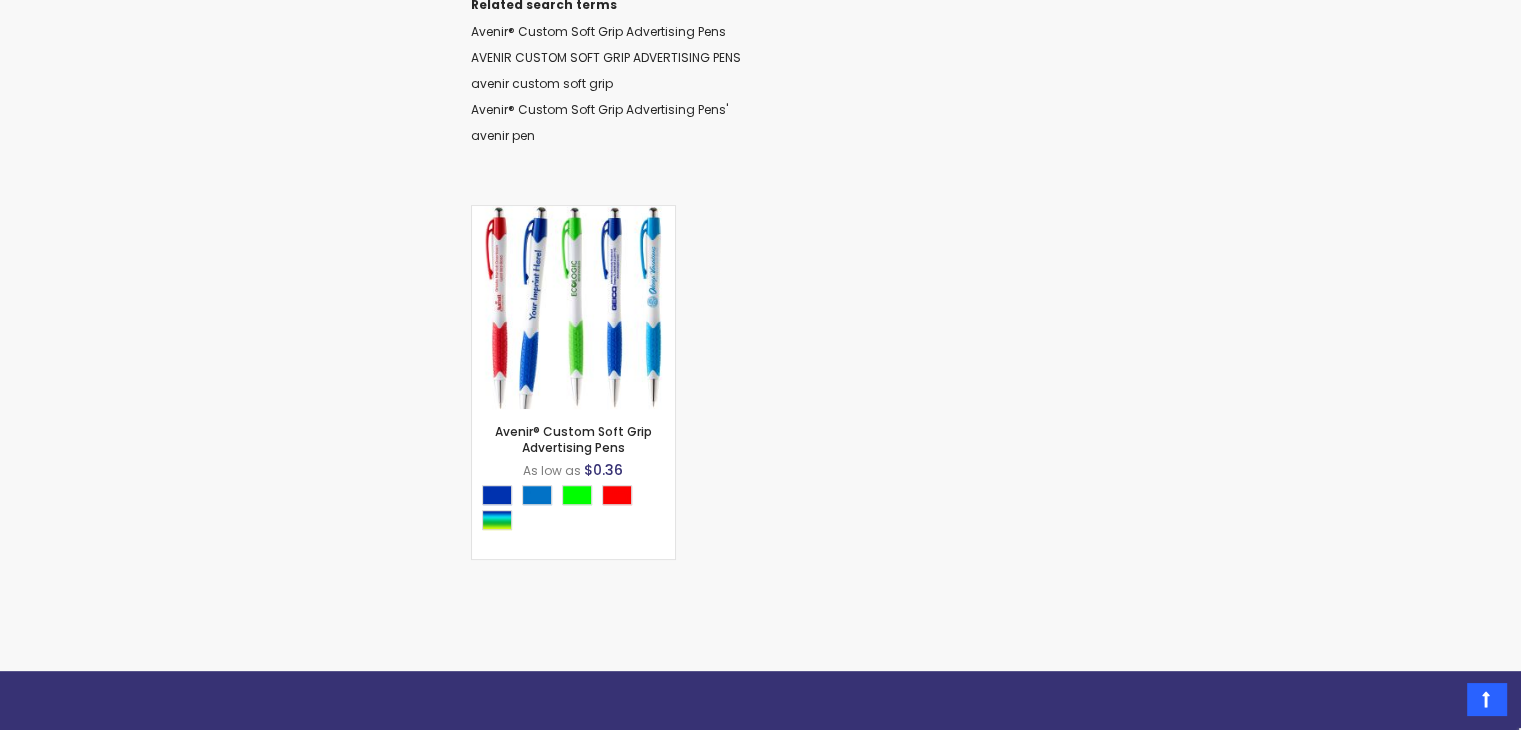 click on "Close dialog Sign up to get your Mystery Discount !
Name Send Me the Deal! >> No thanks, I don't want a discount. ******" at bounding box center [760, 365] 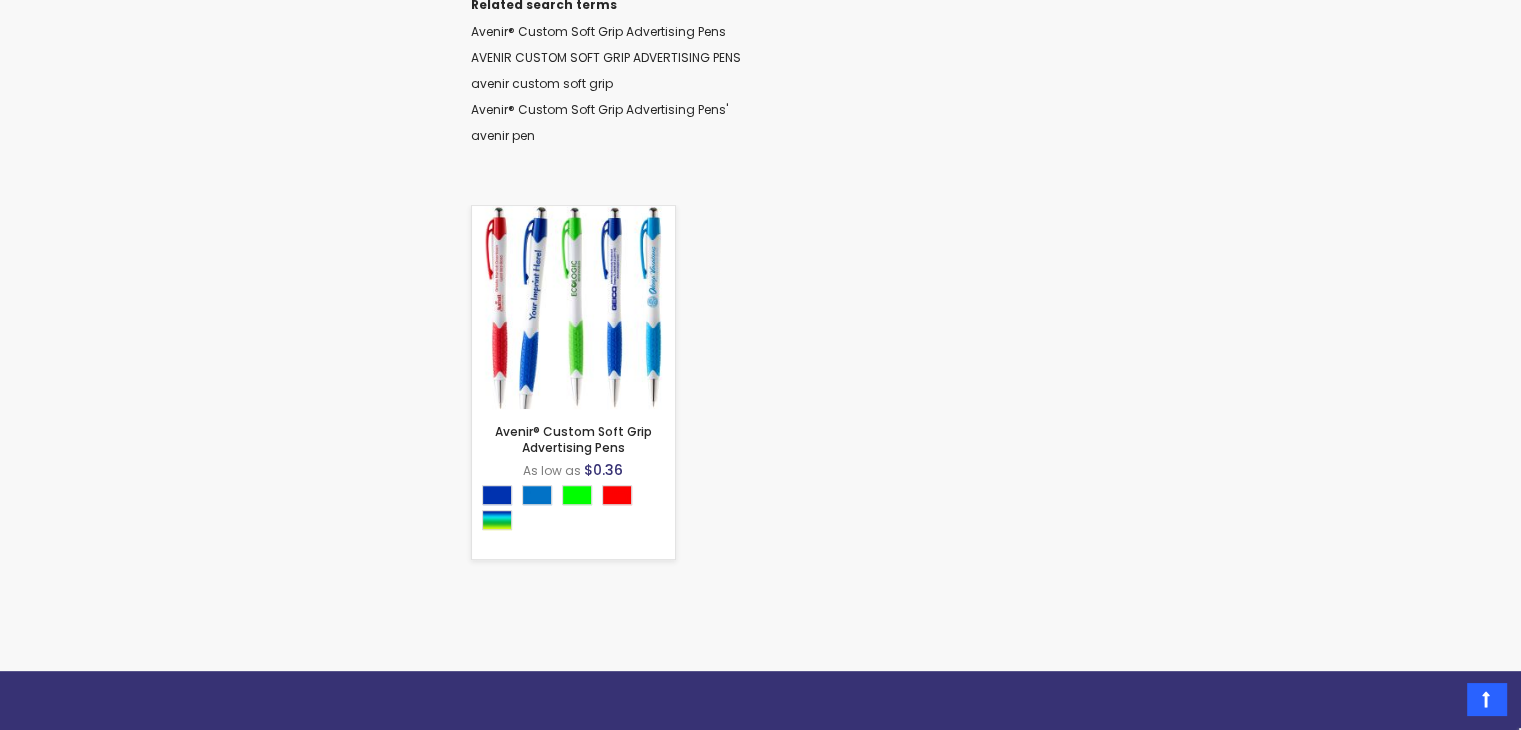 click at bounding box center [573, 307] 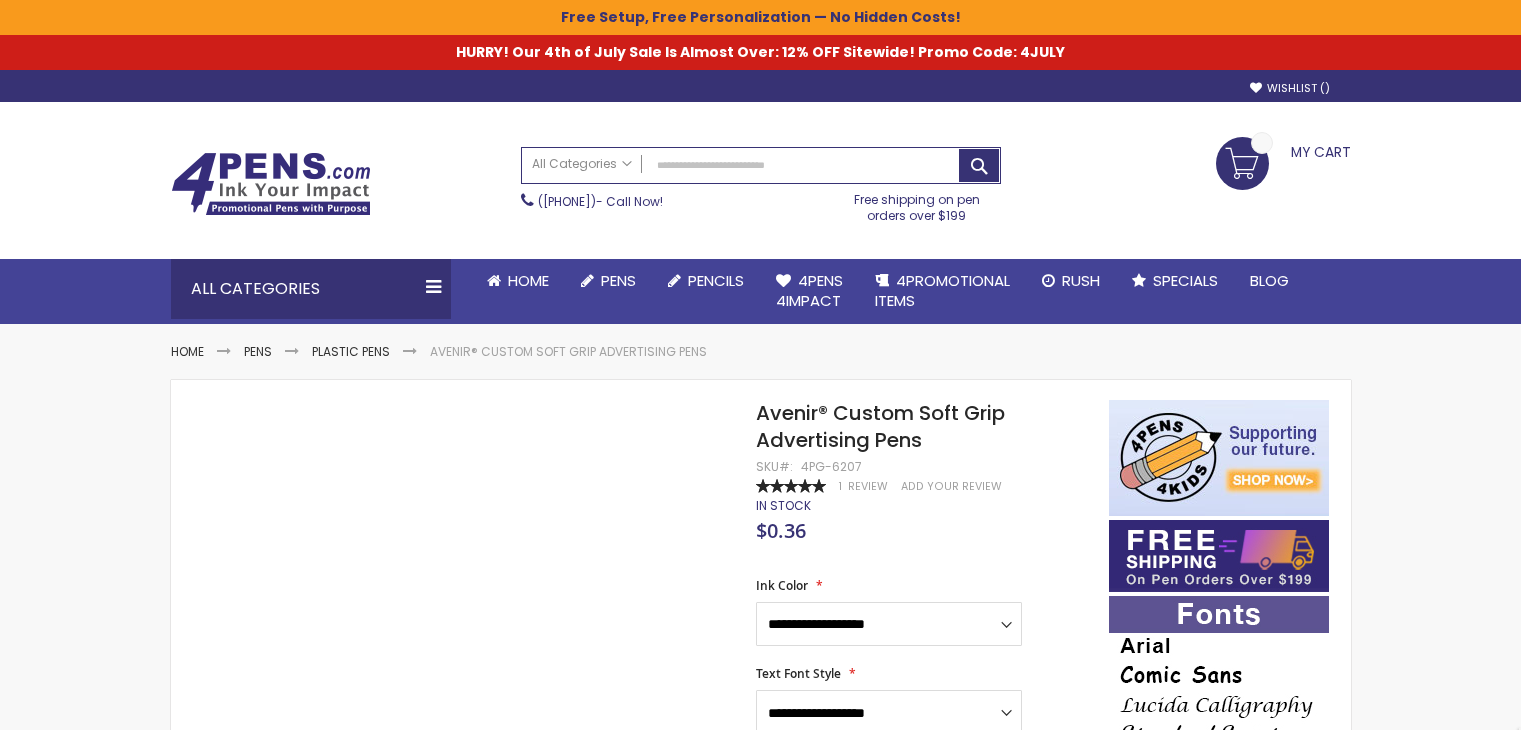 scroll, scrollTop: 0, scrollLeft: 0, axis: both 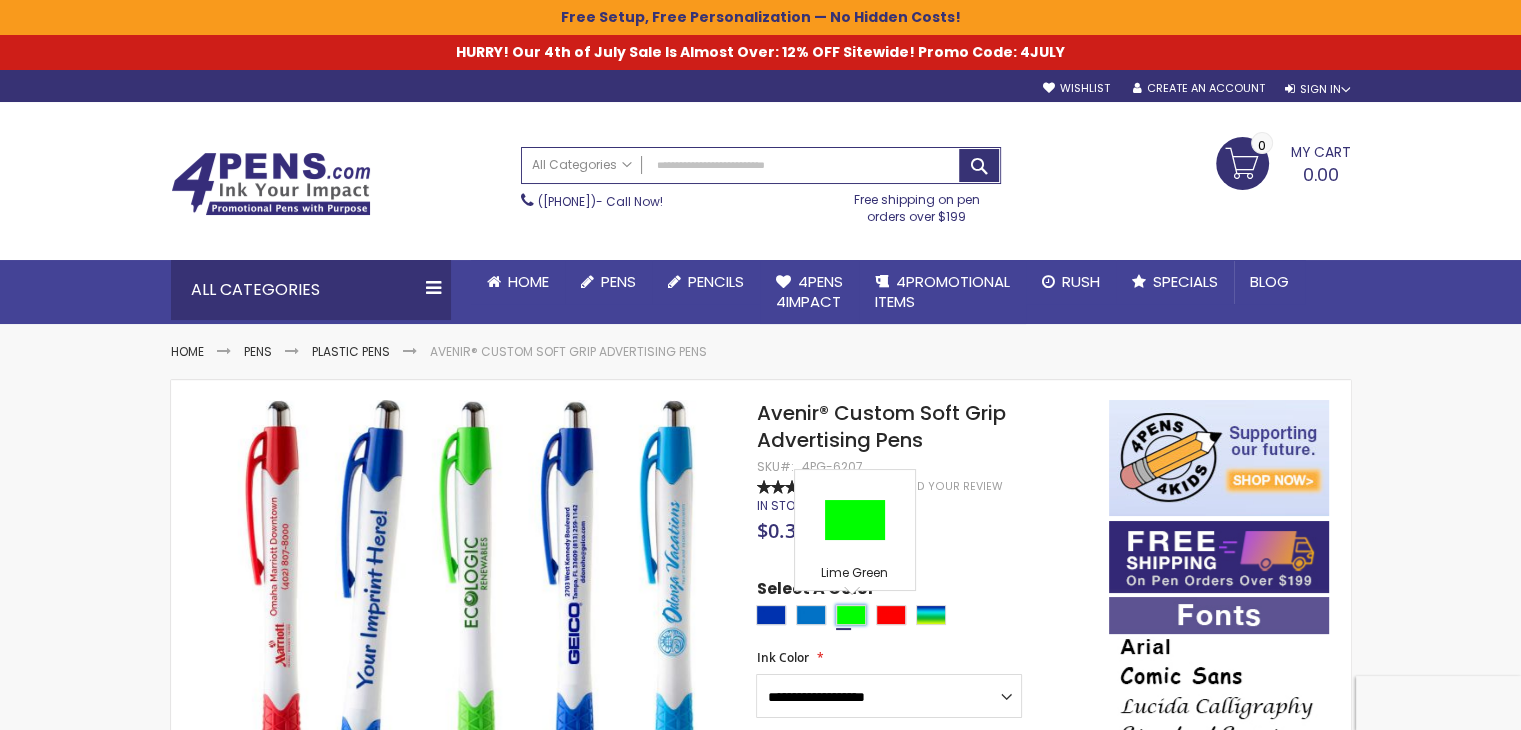 click at bounding box center (851, 615) 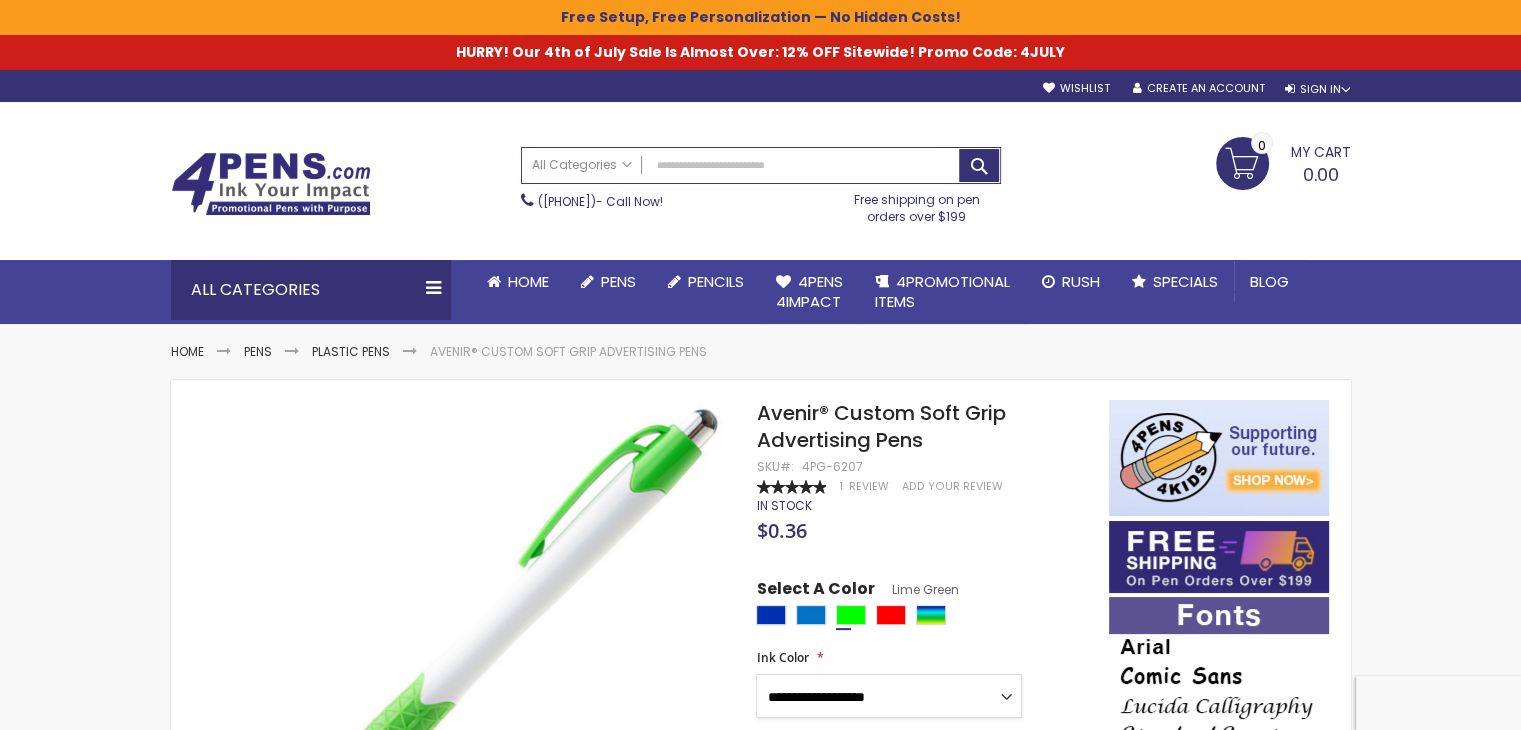 click on "**********" at bounding box center [889, 696] 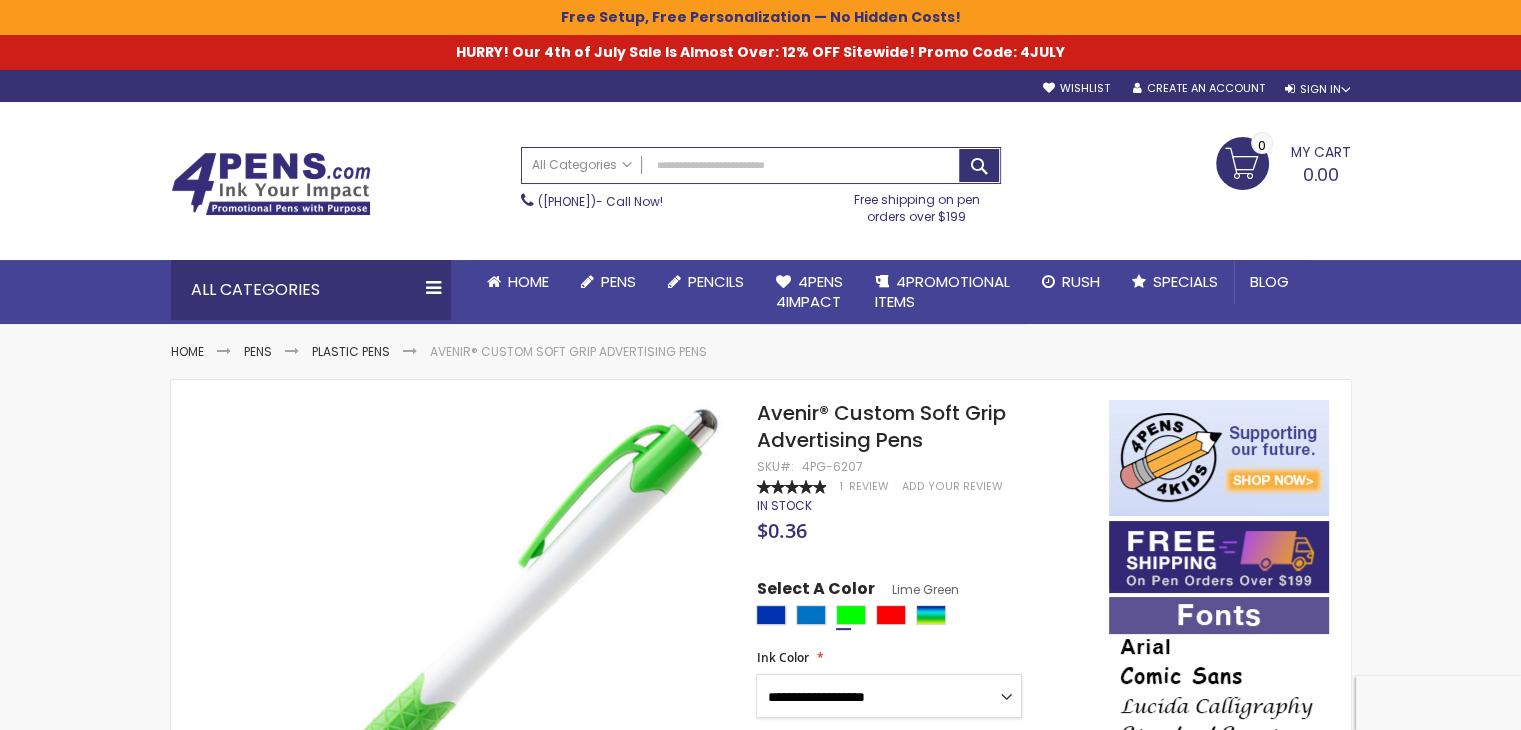 select on "****" 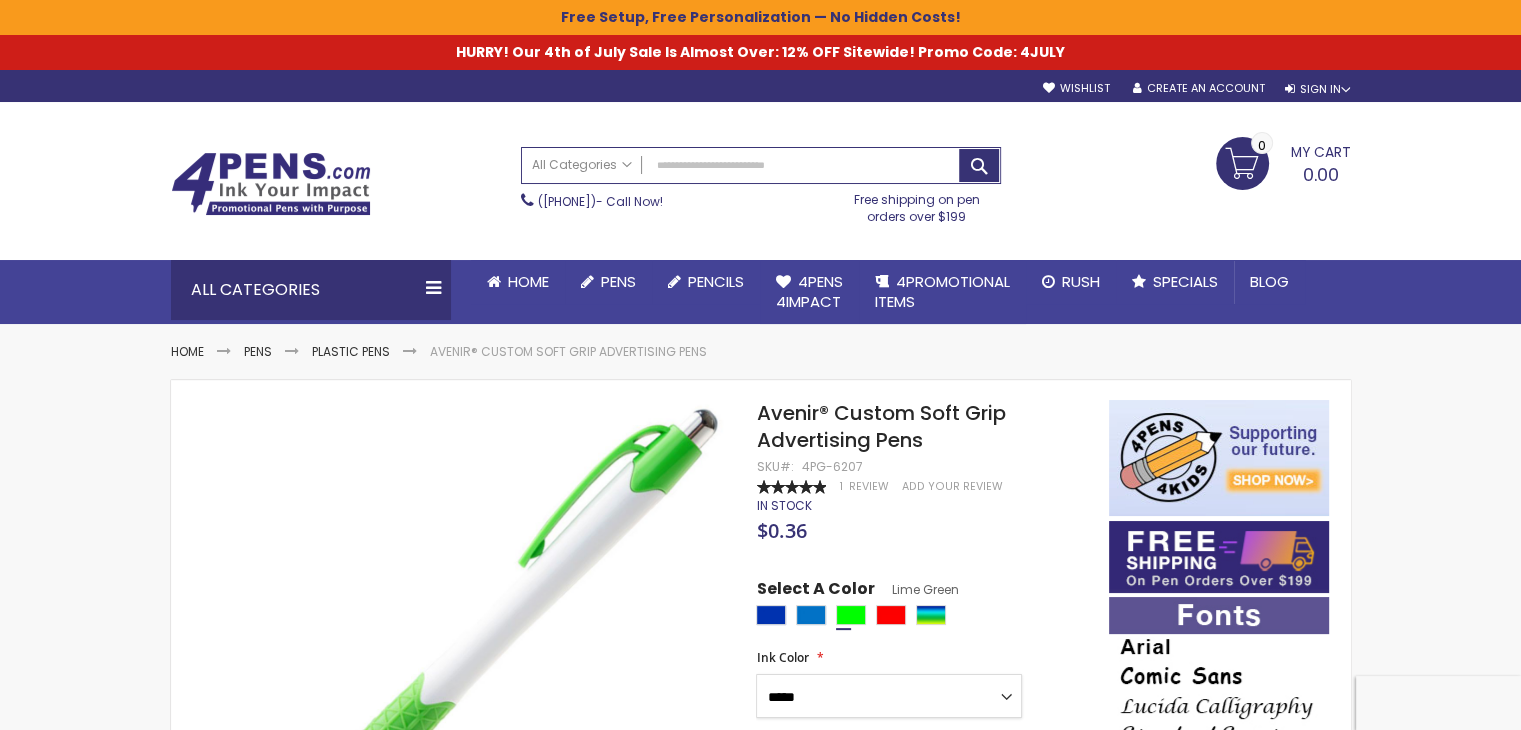 click on "**********" at bounding box center (889, 696) 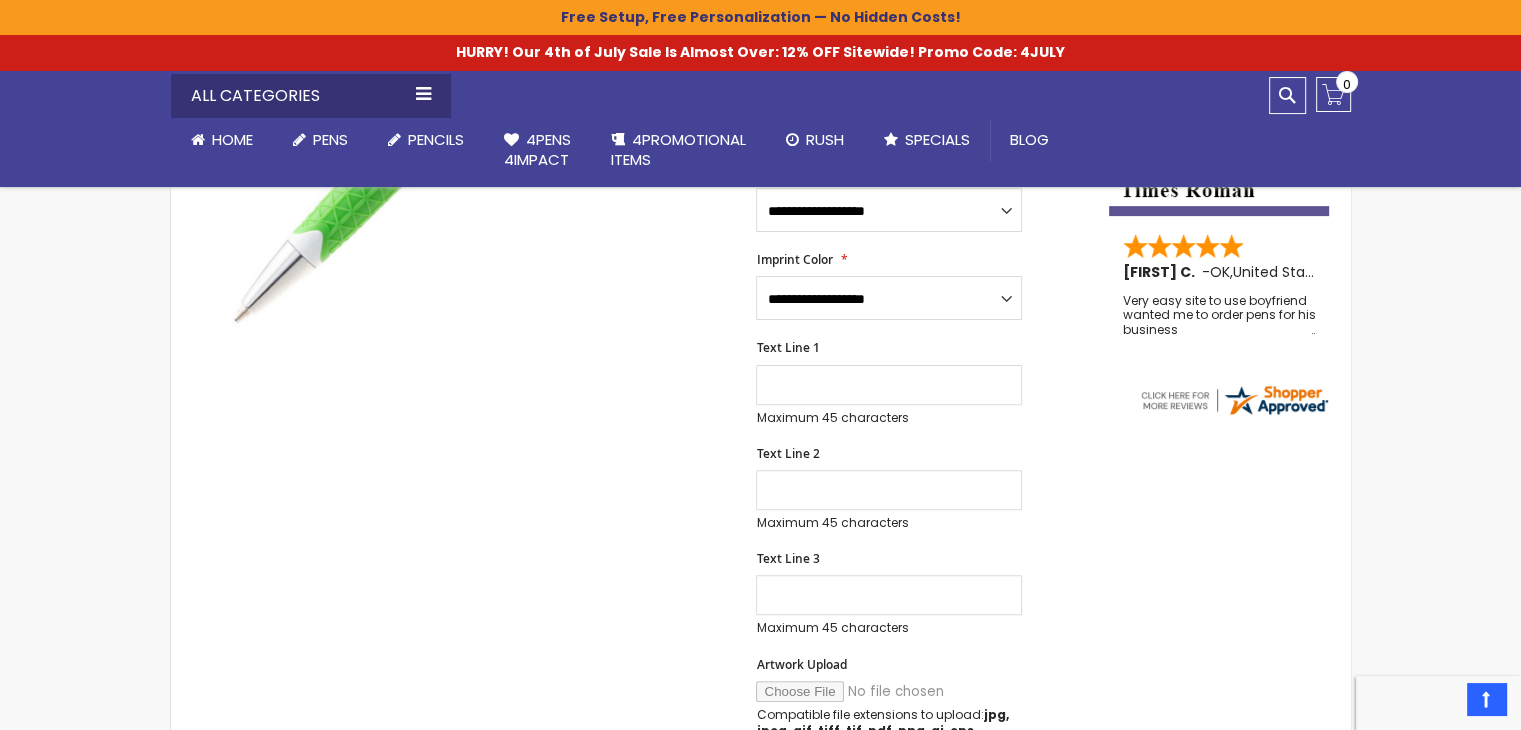 scroll, scrollTop: 585, scrollLeft: 0, axis: vertical 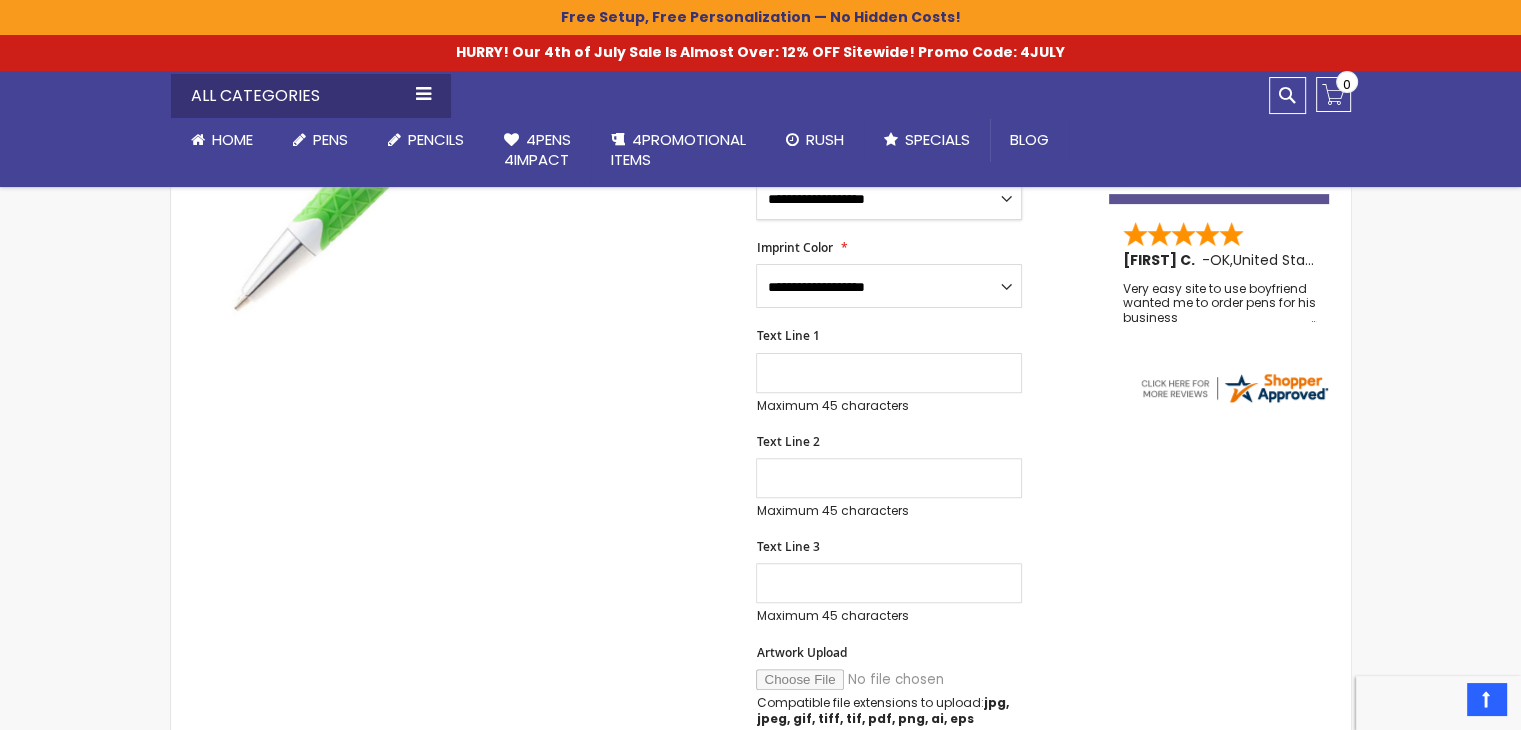 click on "**********" at bounding box center [889, 198] 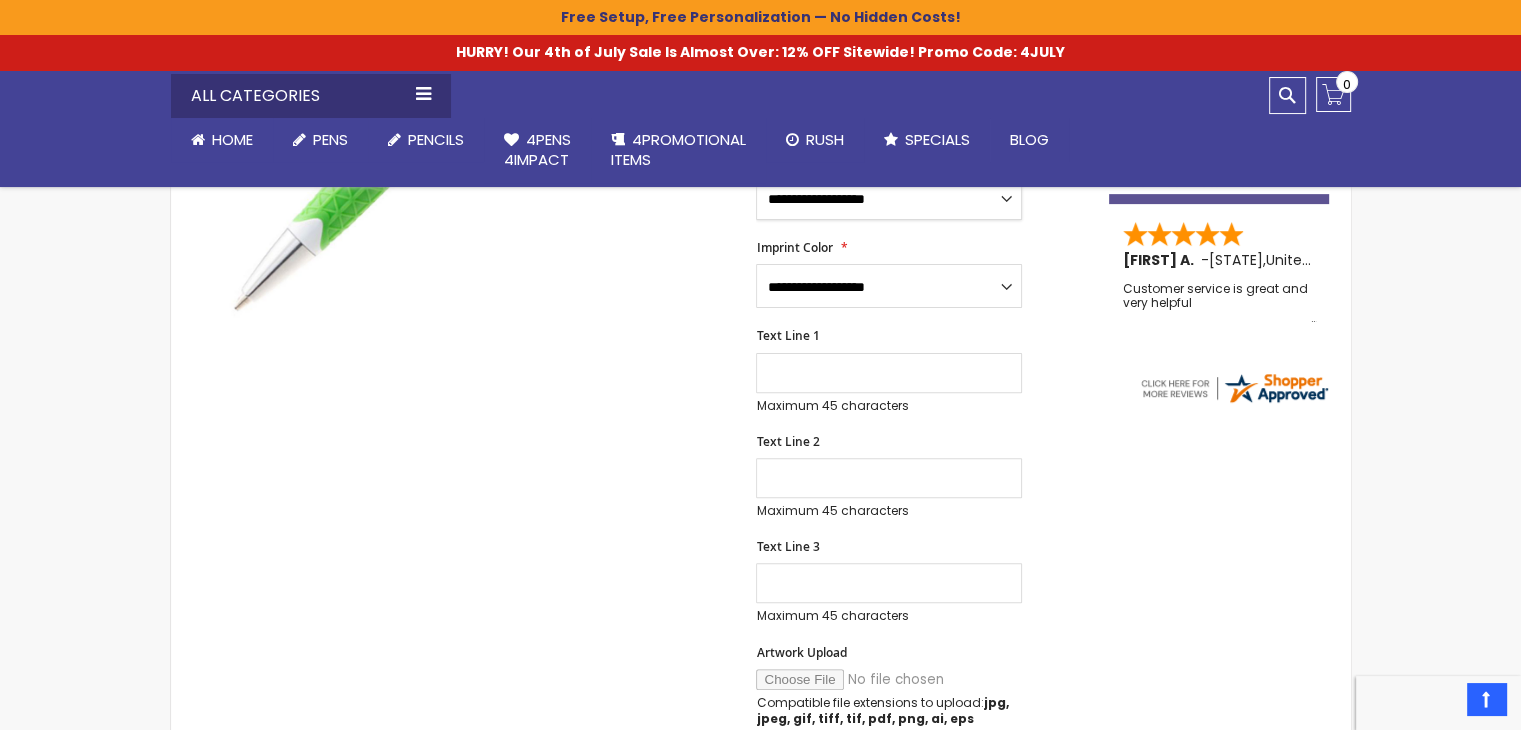 select on "****" 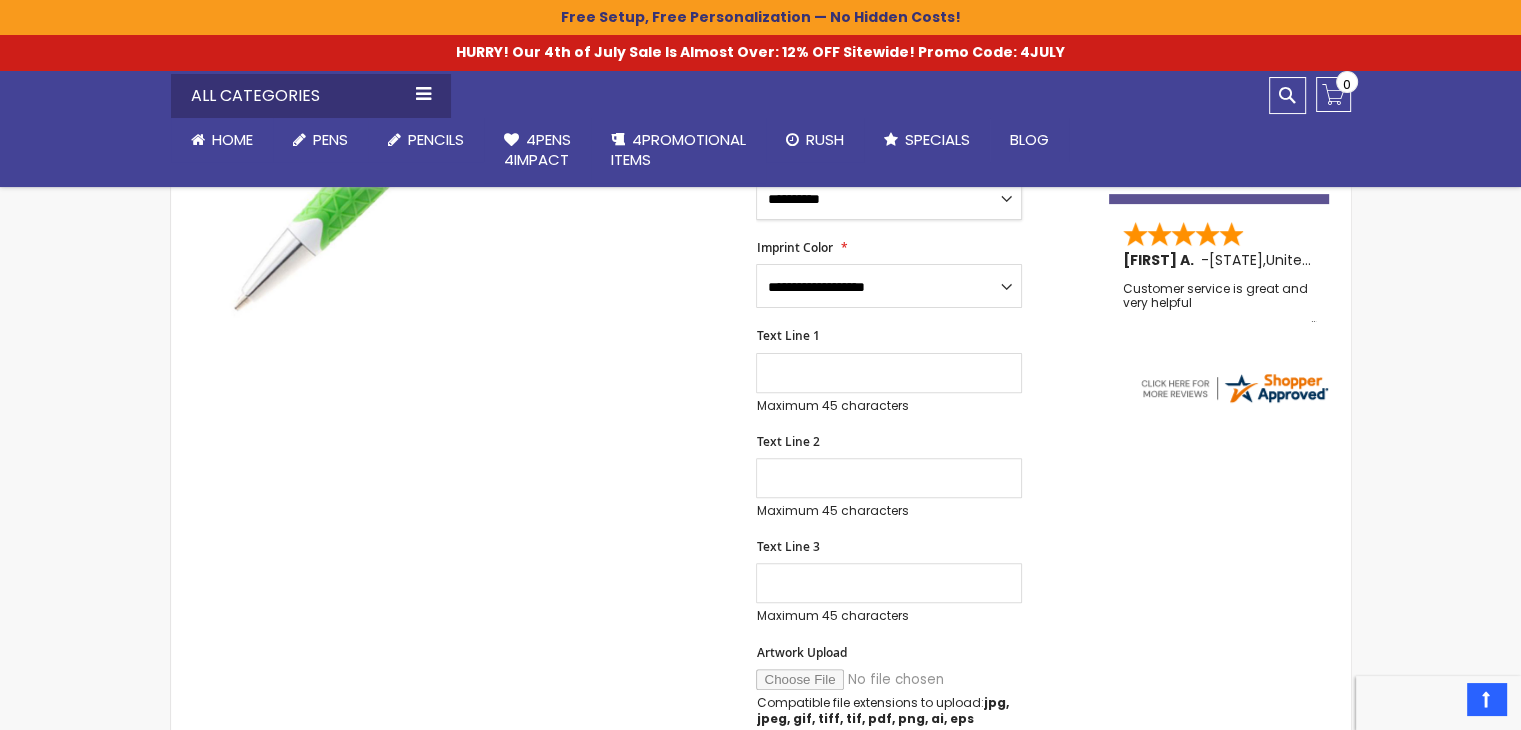 click on "**********" at bounding box center (889, 198) 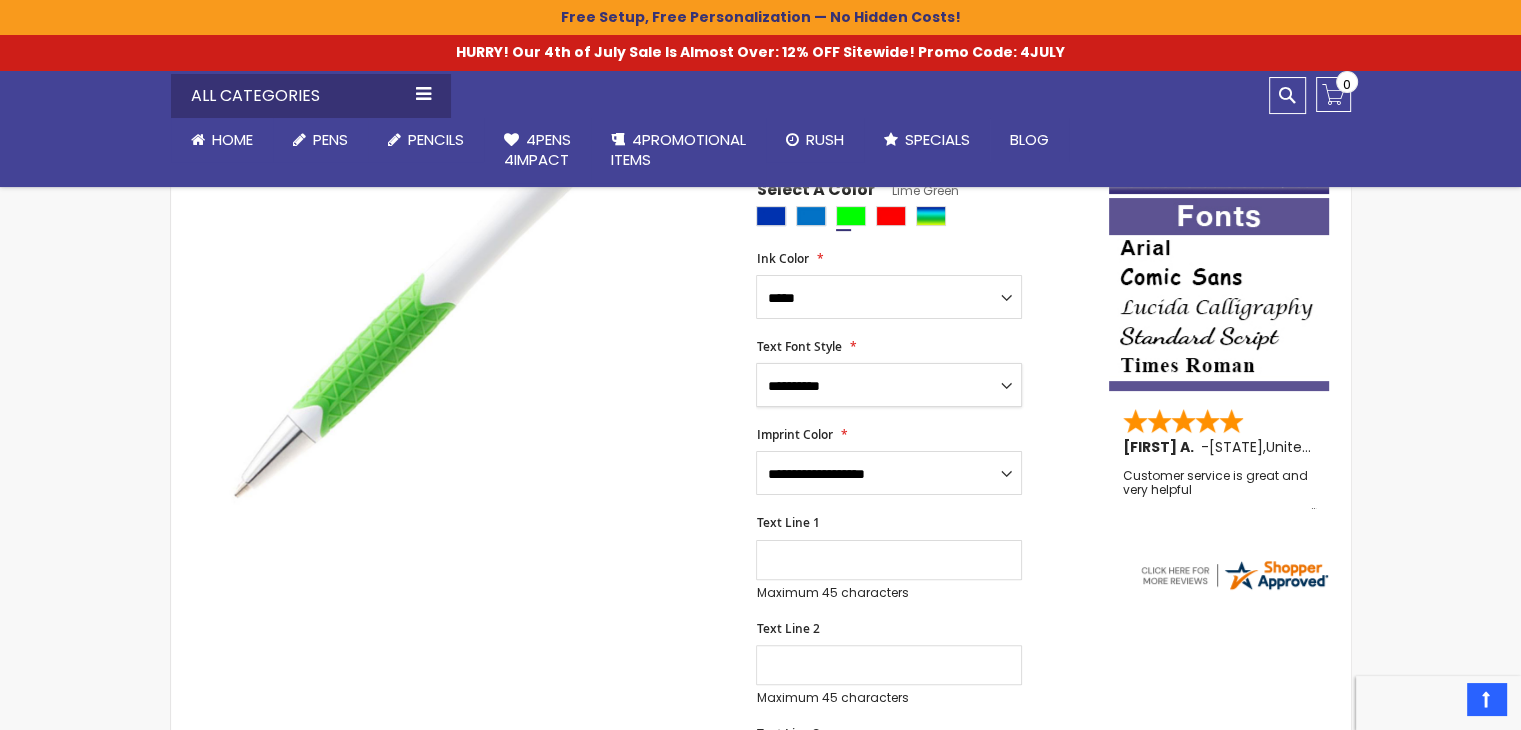 scroll, scrollTop: 385, scrollLeft: 0, axis: vertical 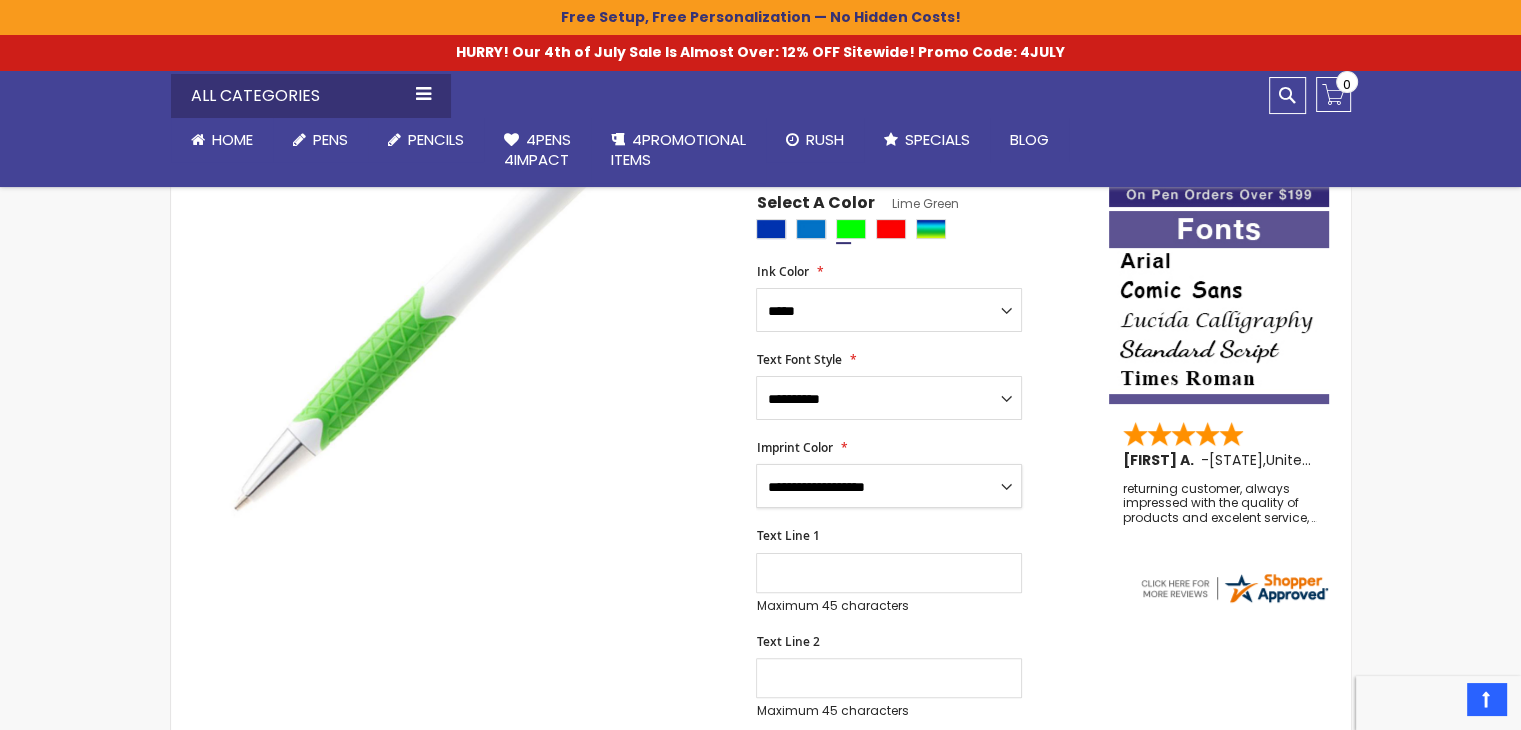 click on "**********" at bounding box center [889, 486] 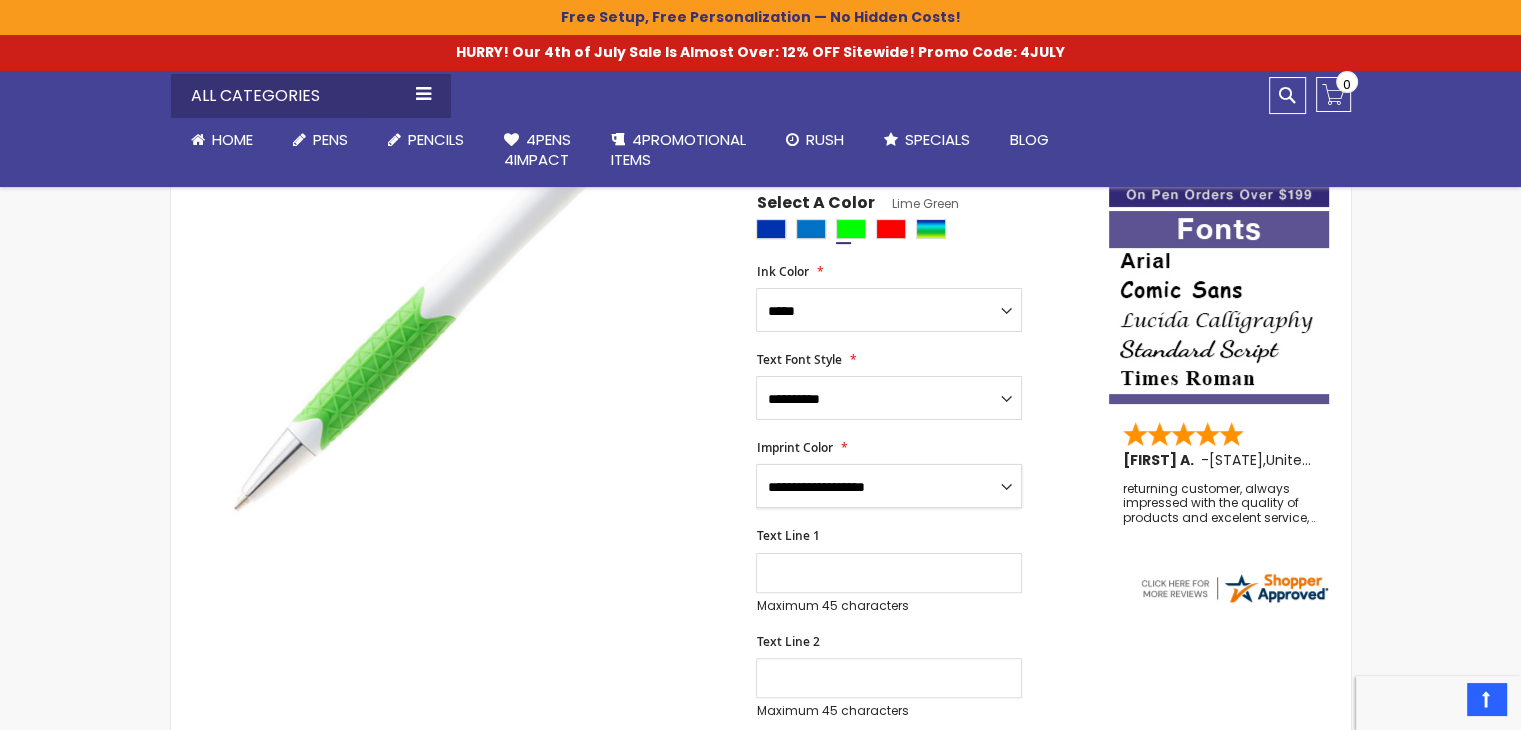 select on "****" 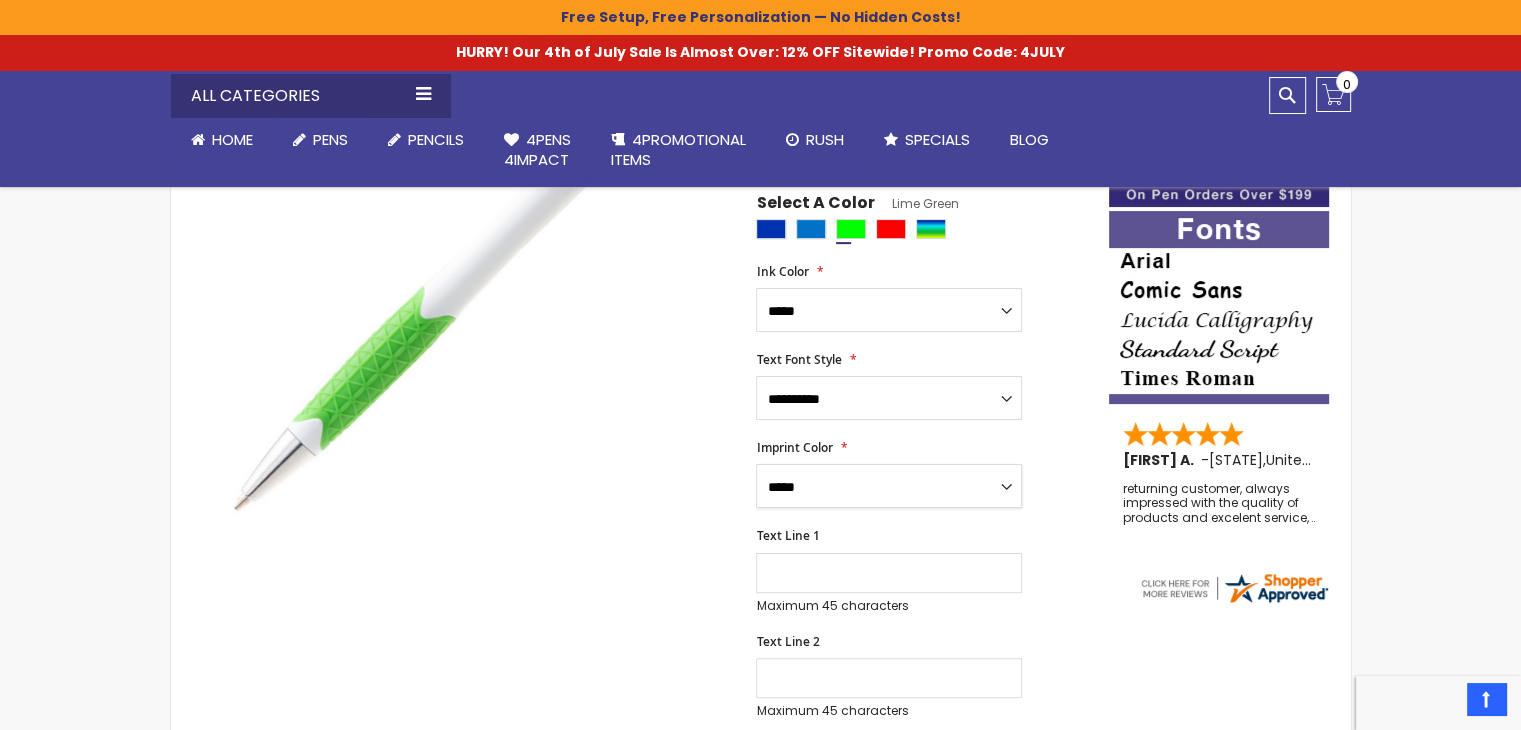 click on "**********" at bounding box center [889, 486] 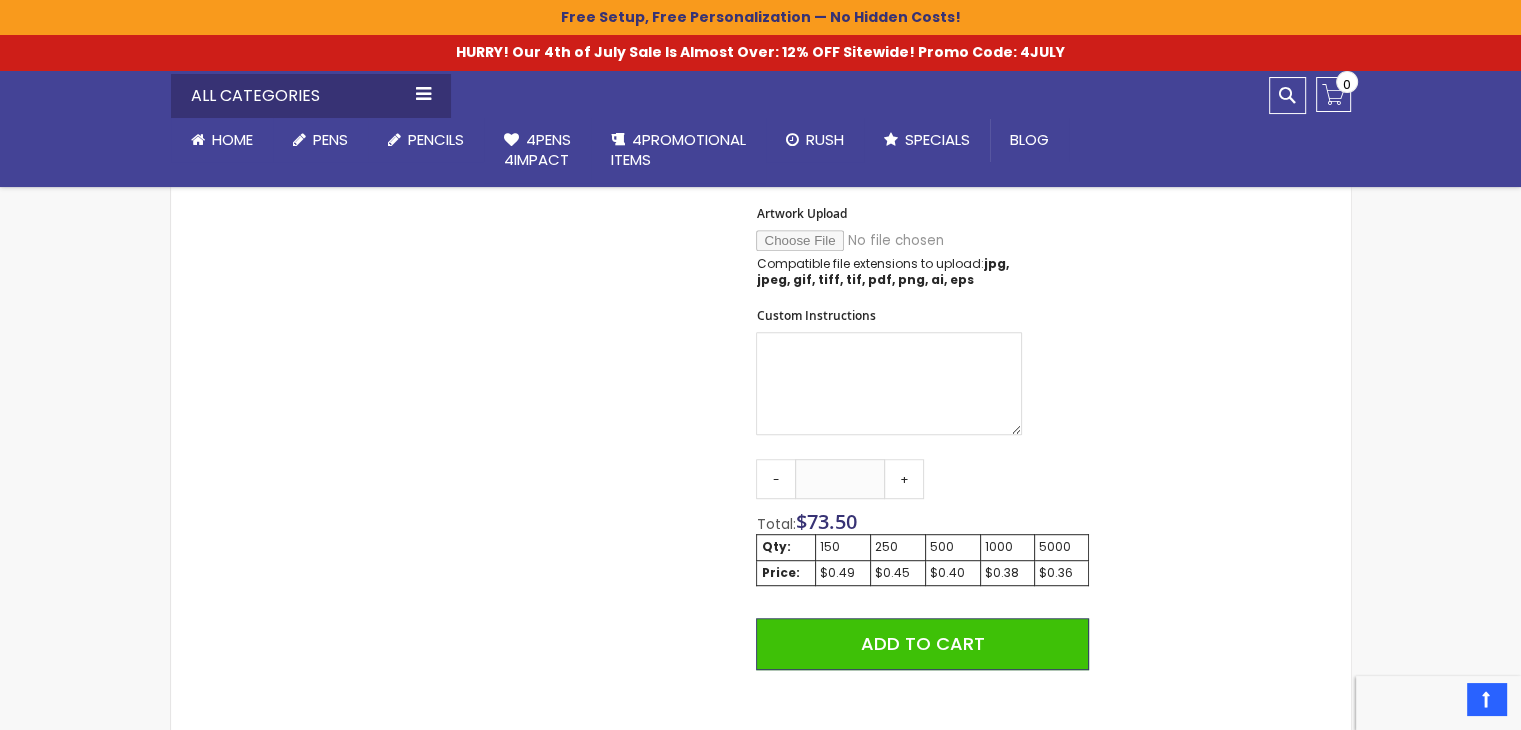scroll, scrollTop: 1064, scrollLeft: 0, axis: vertical 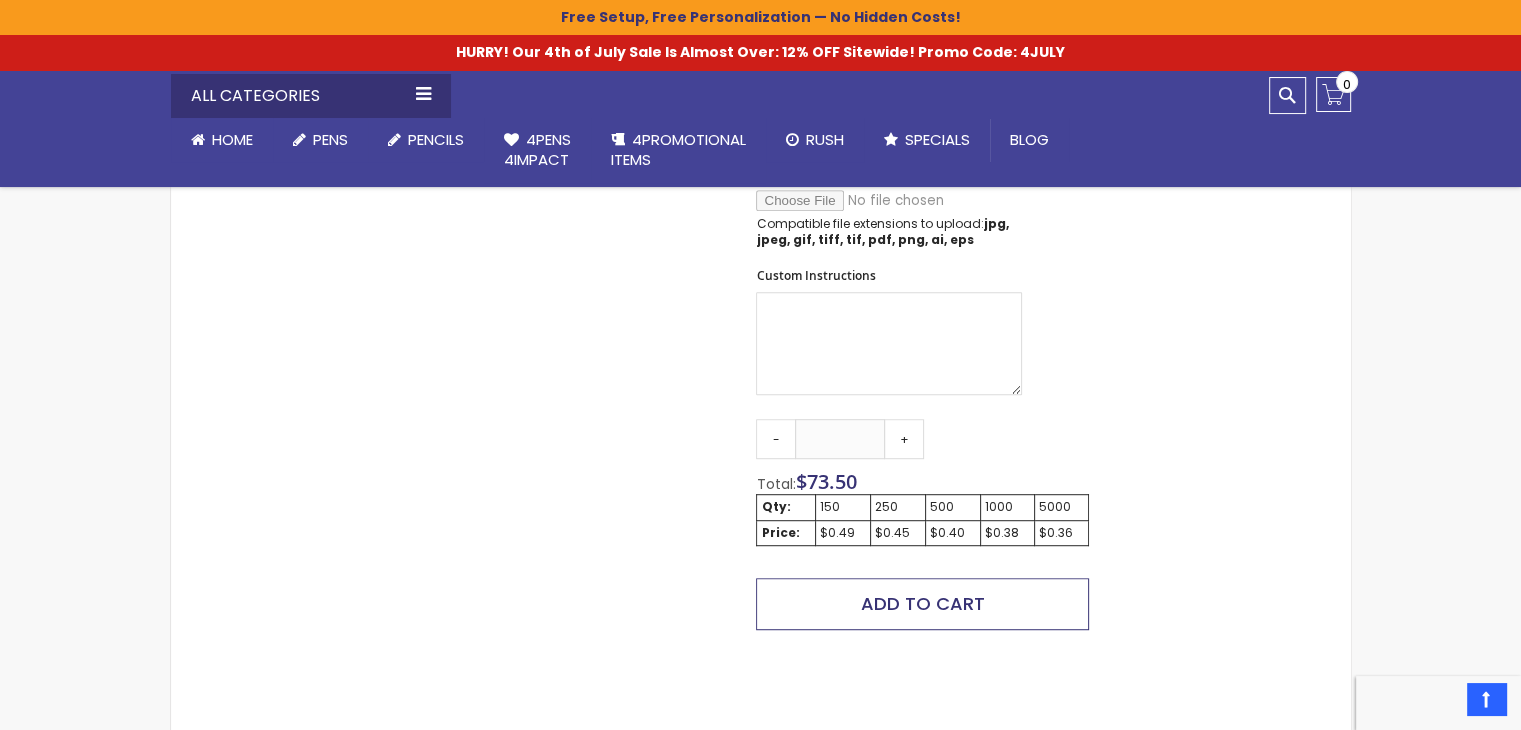 click on "Add to Cart" at bounding box center (922, 604) 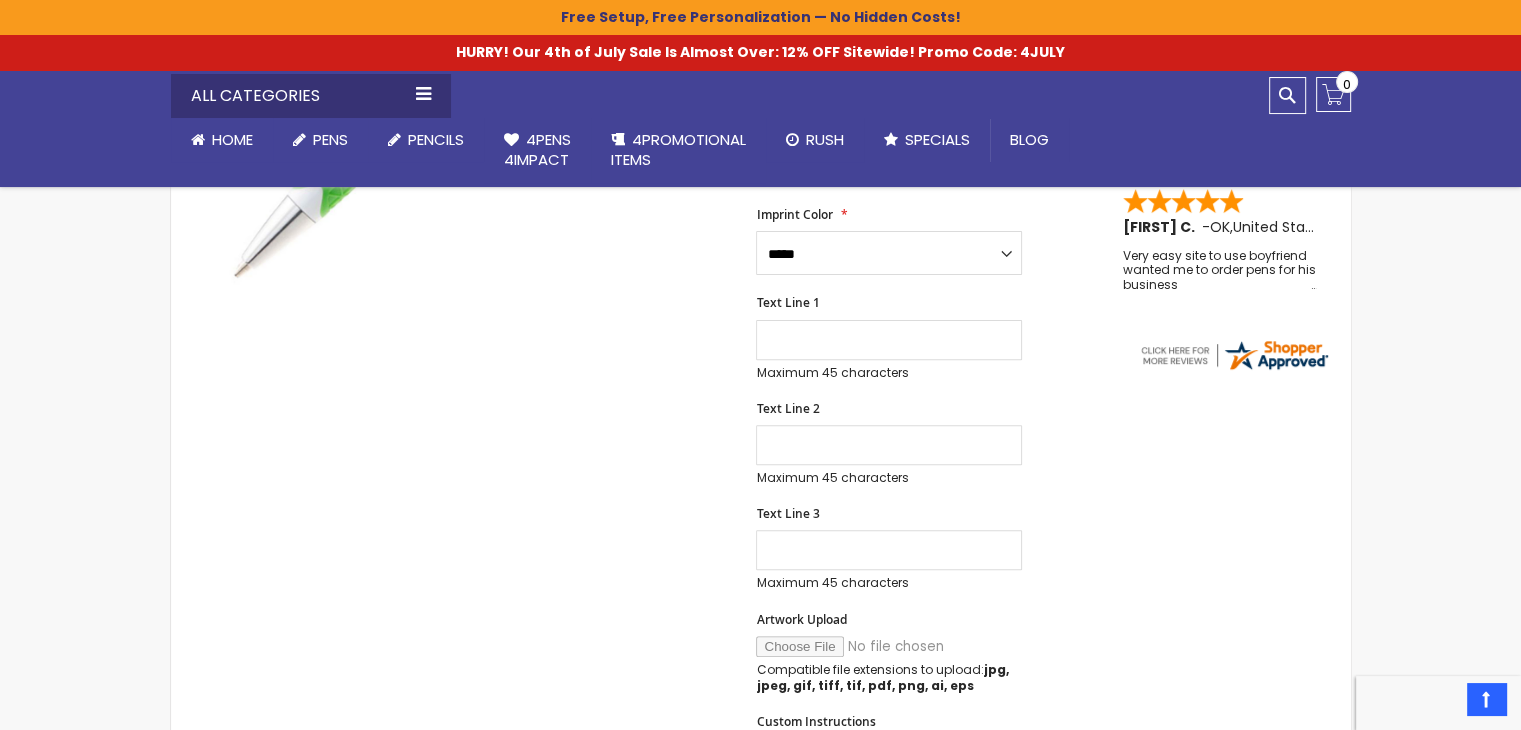 scroll, scrollTop: 557, scrollLeft: 0, axis: vertical 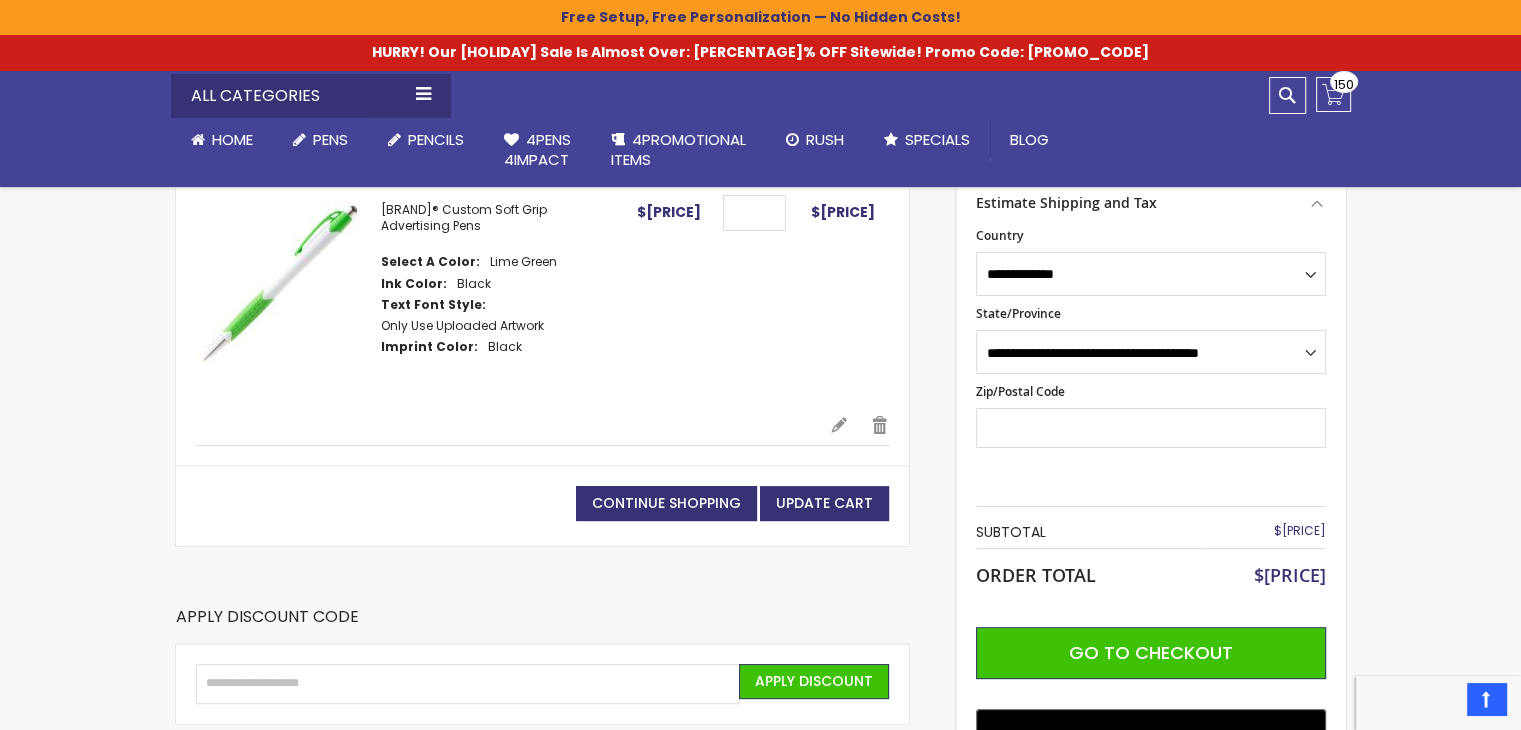 click on "Enter discount code
Apply Discount" at bounding box center (542, 684) 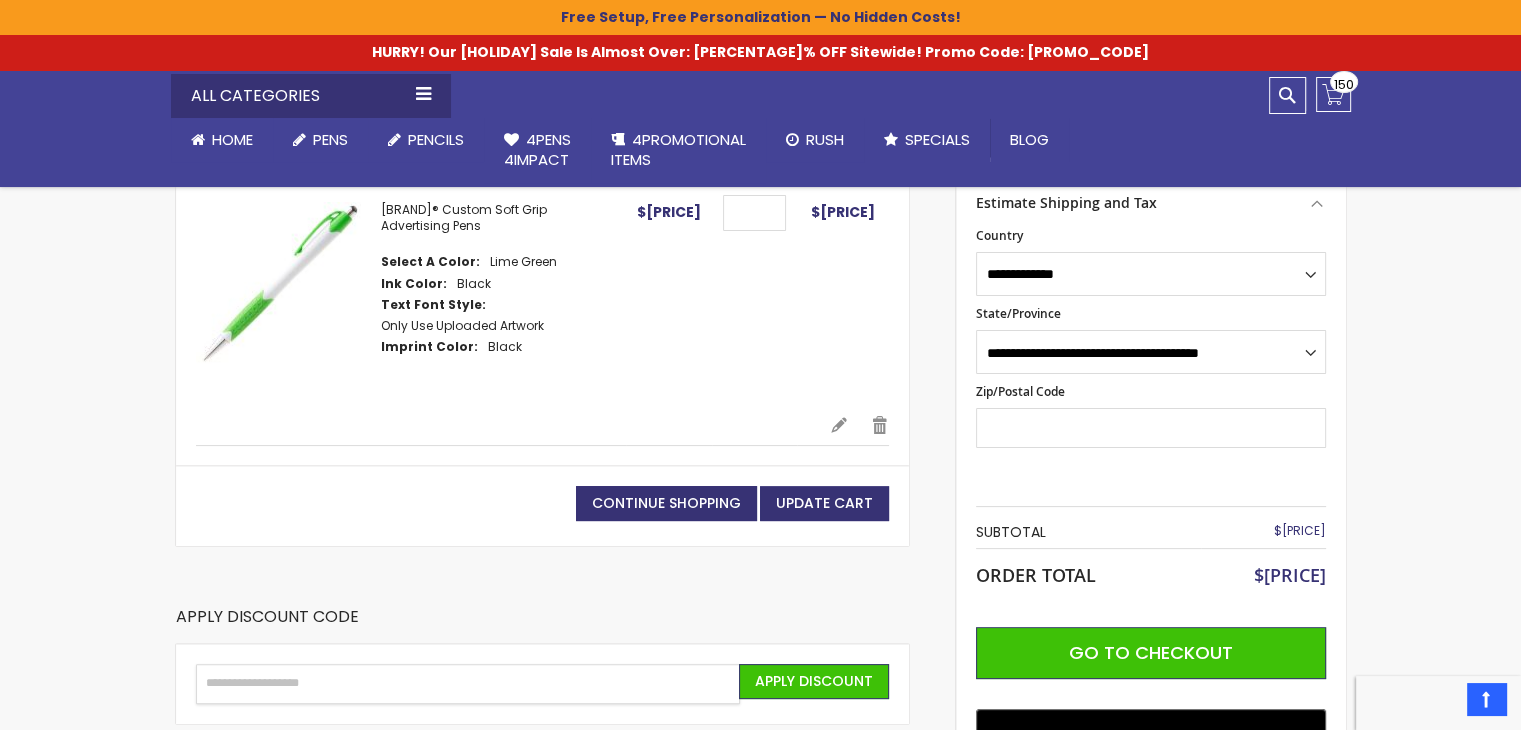 click on "Enter discount code" at bounding box center (468, 684) 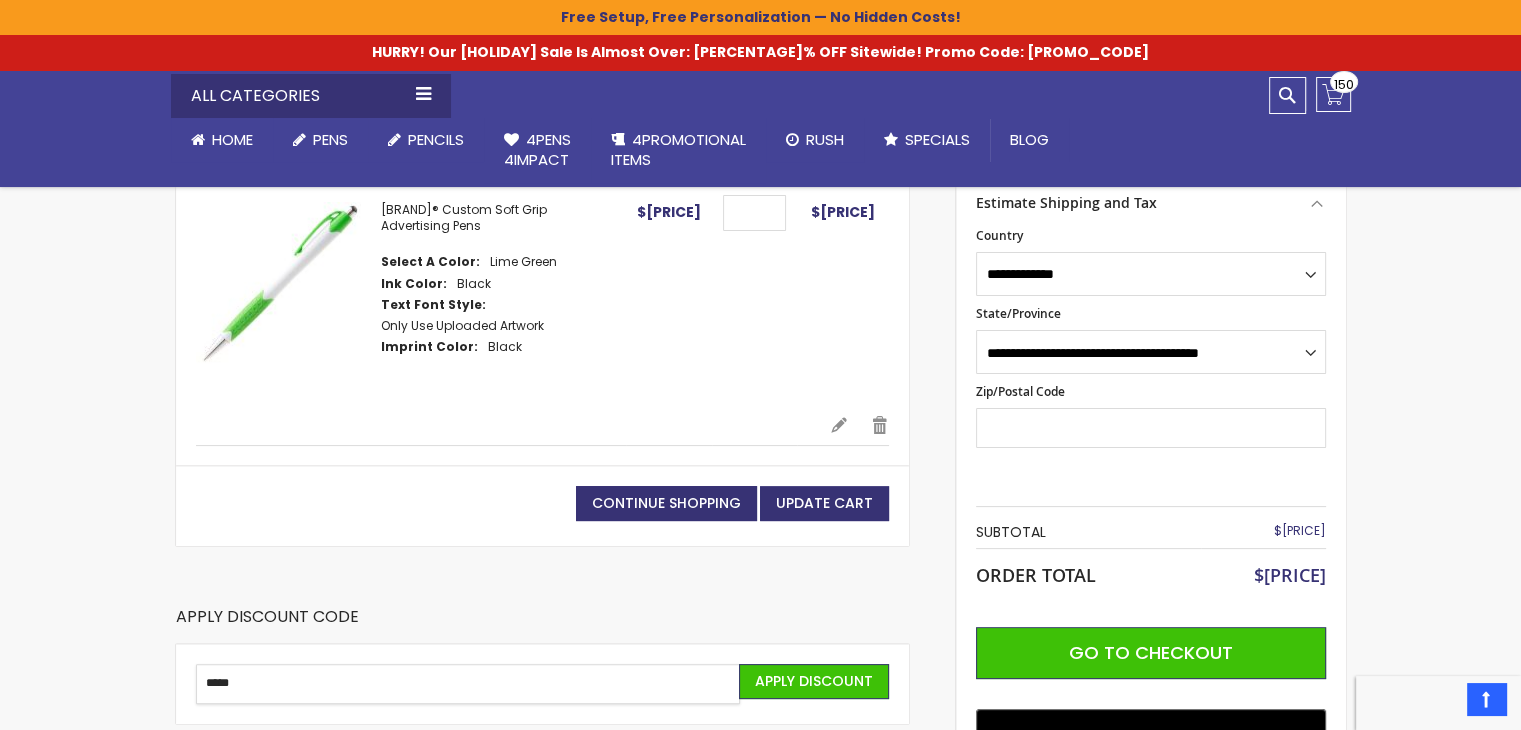 type on "*****" 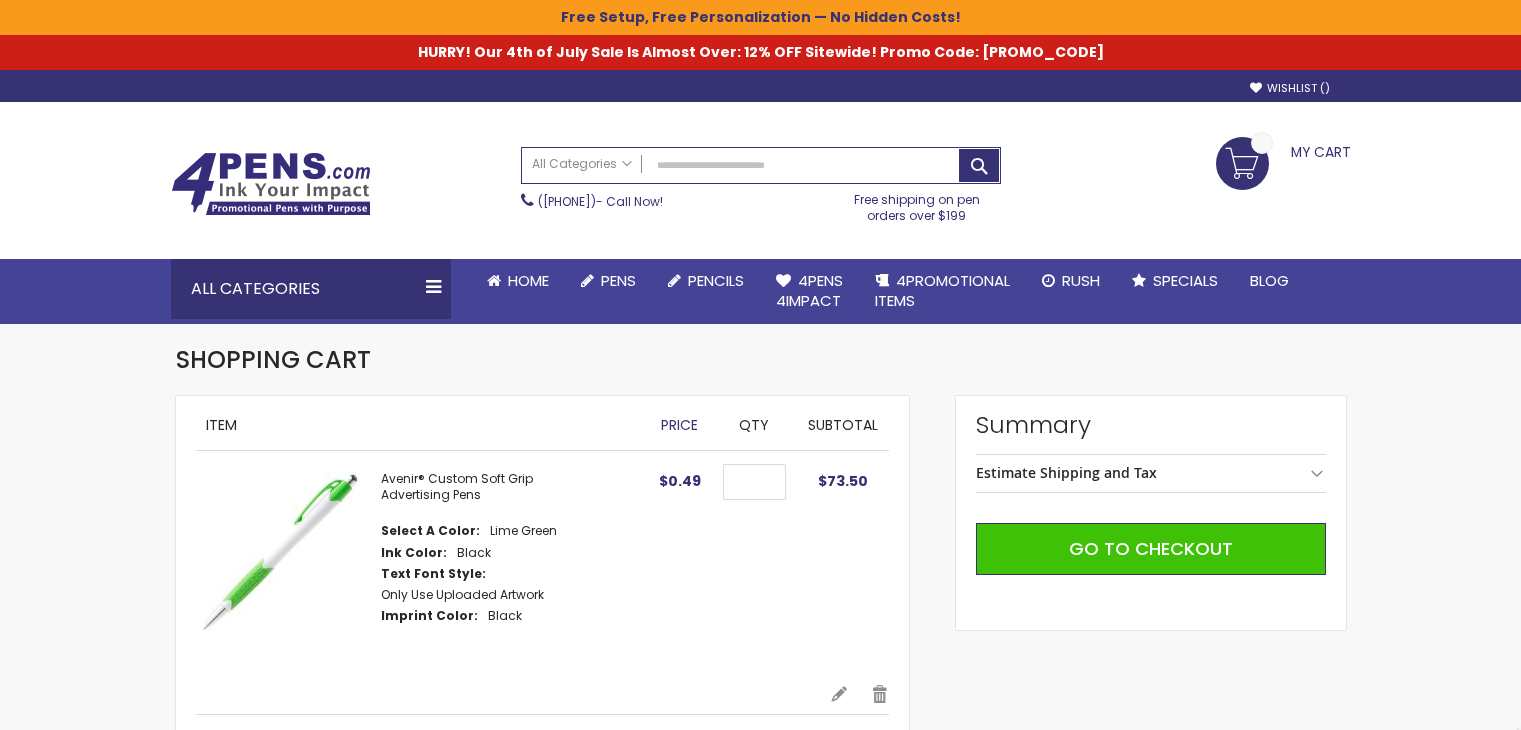 scroll, scrollTop: 0, scrollLeft: 0, axis: both 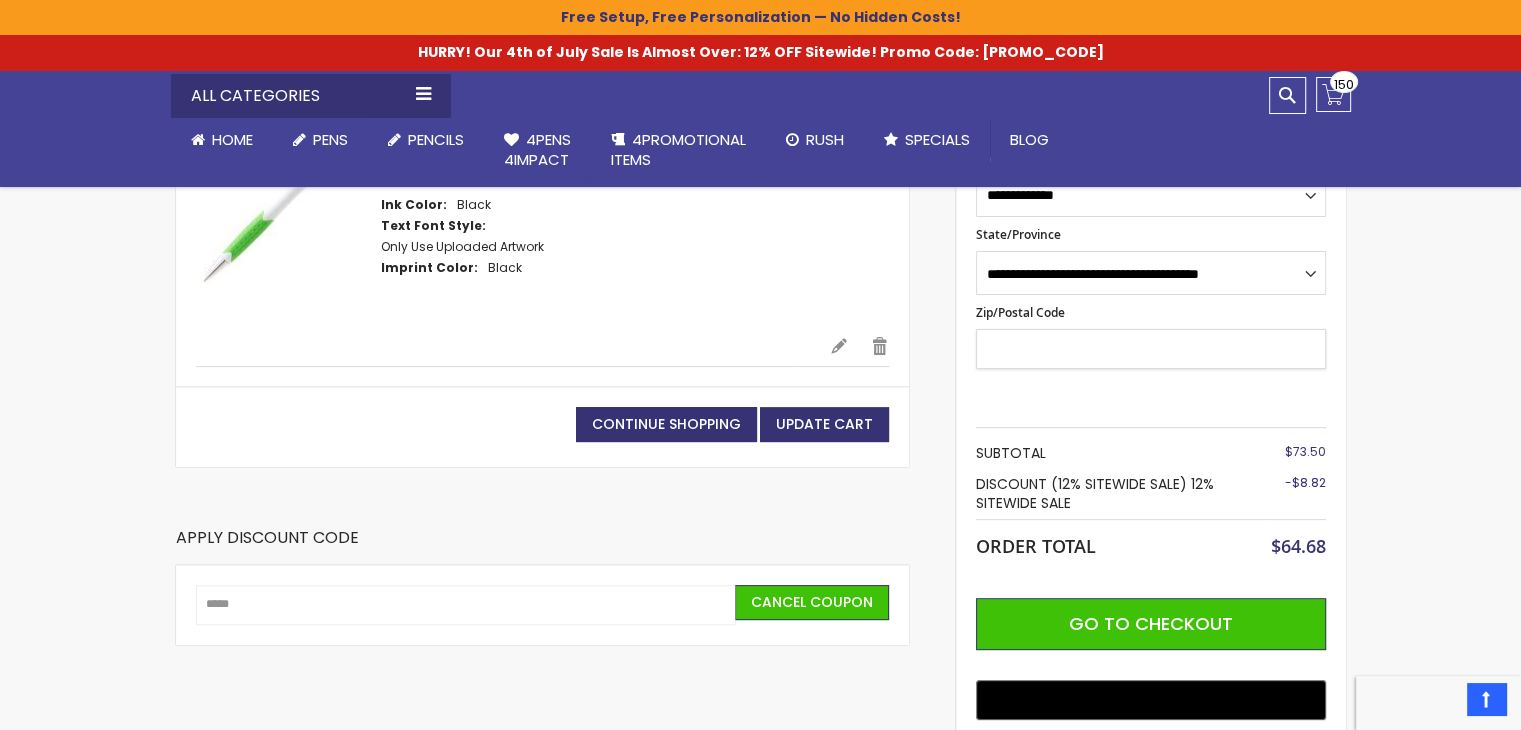click on "Zip/Postal Code" at bounding box center (1151, 349) 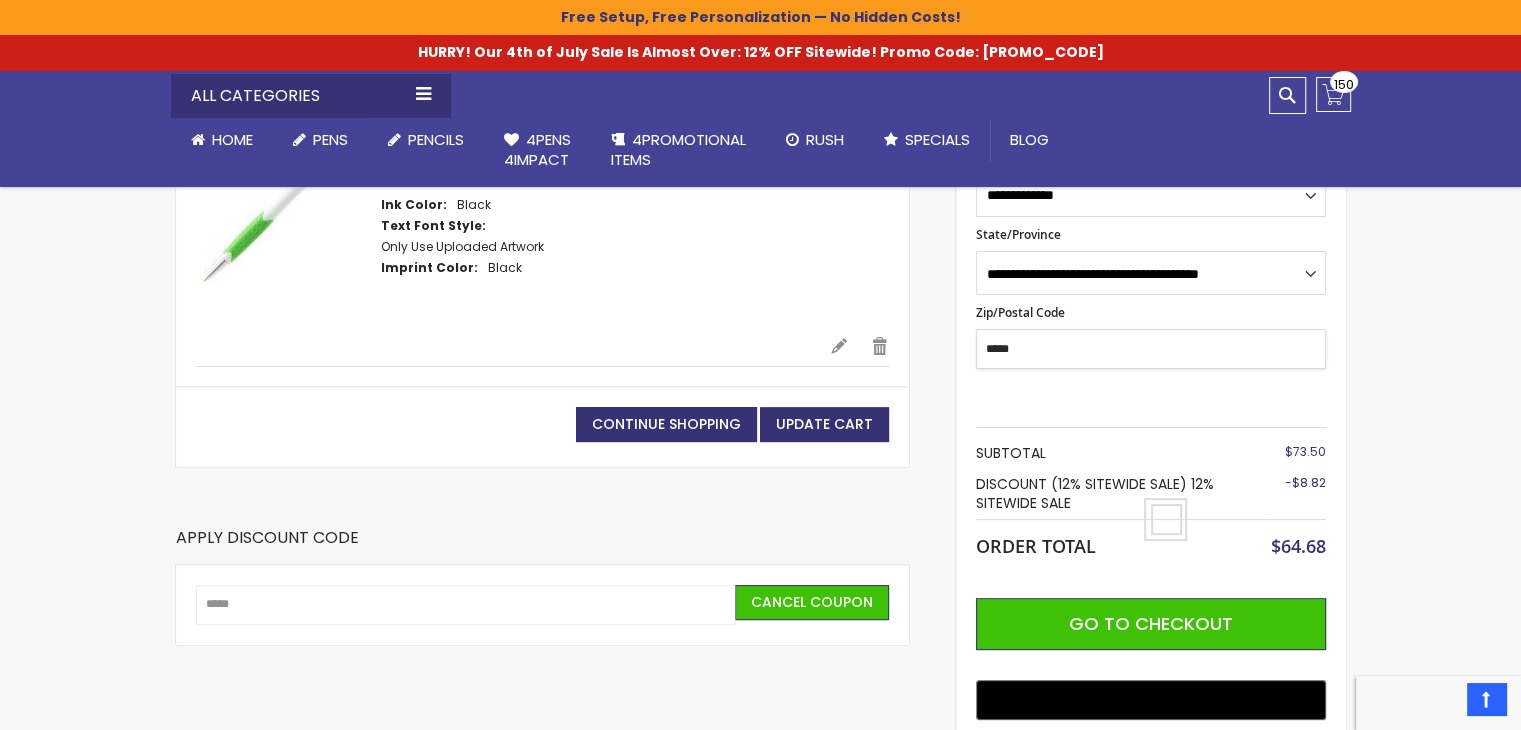 type on "*****" 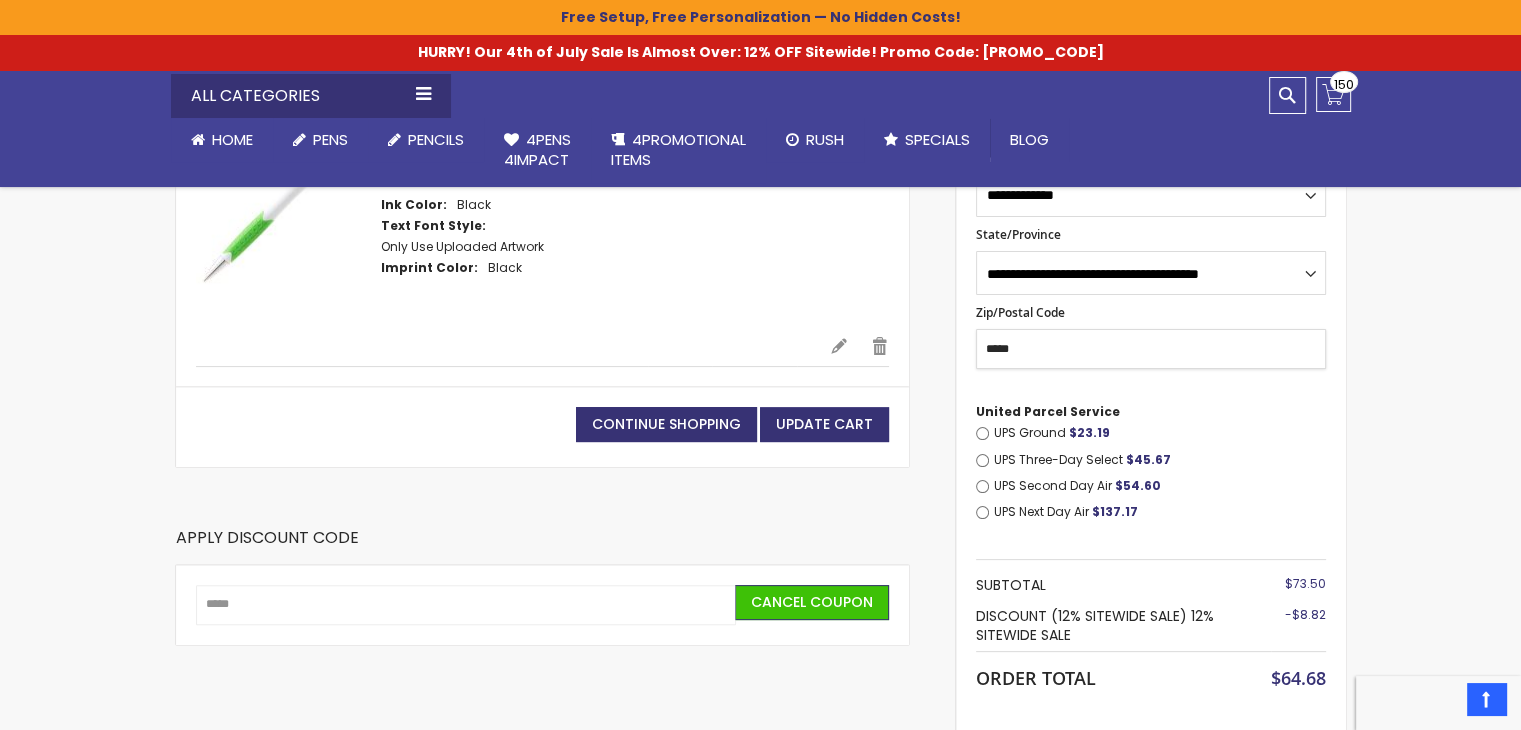scroll, scrollTop: 0, scrollLeft: 0, axis: both 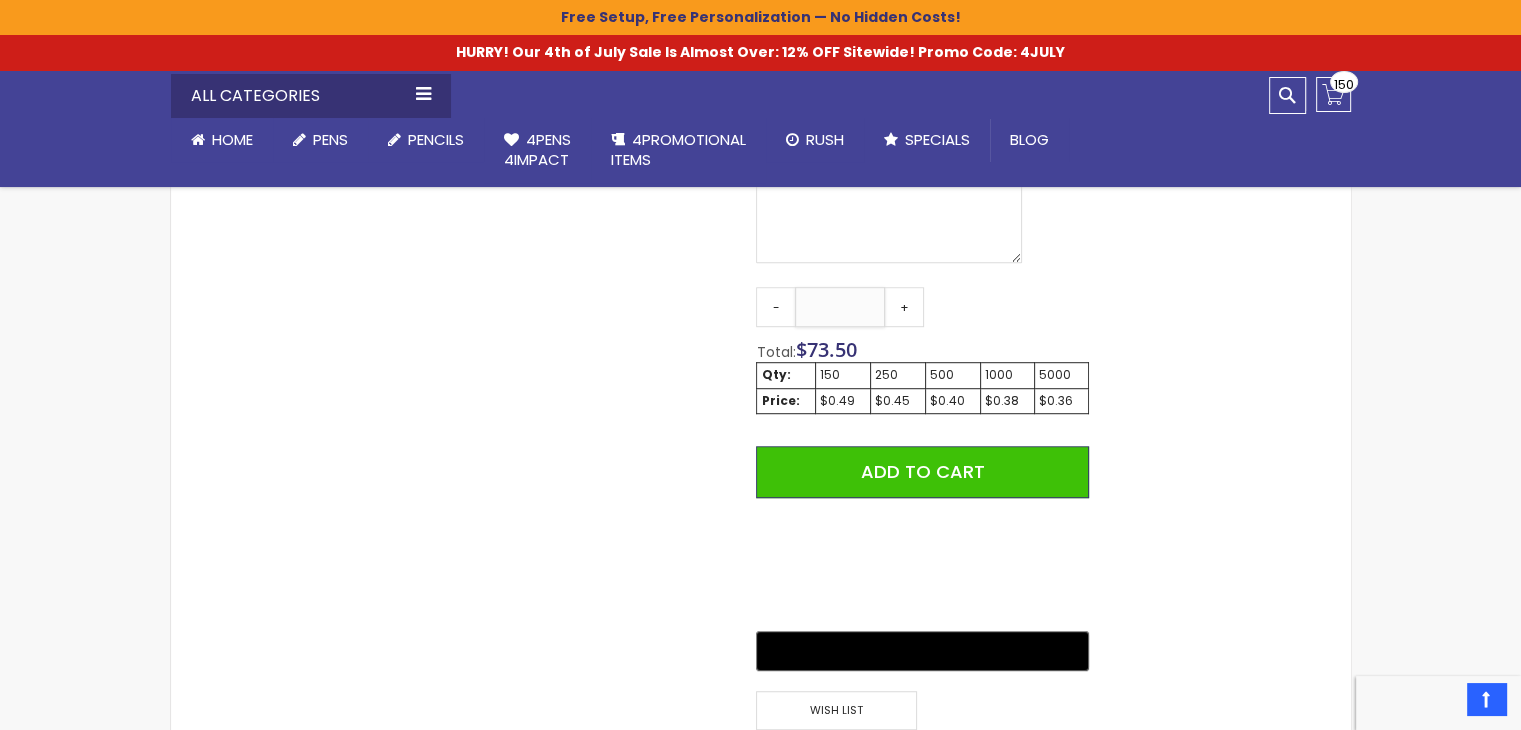 click on "***" at bounding box center (840, 307) 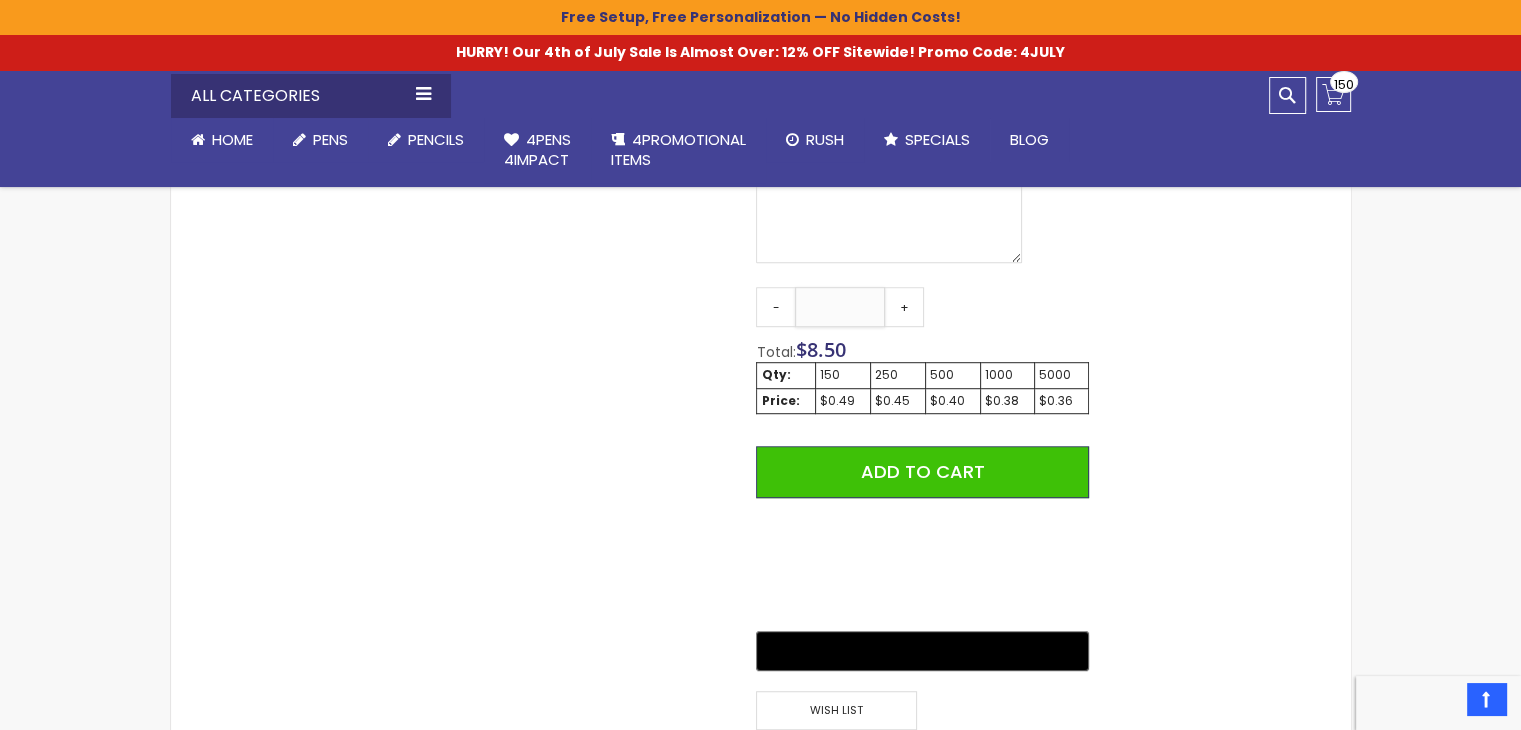 type on "**" 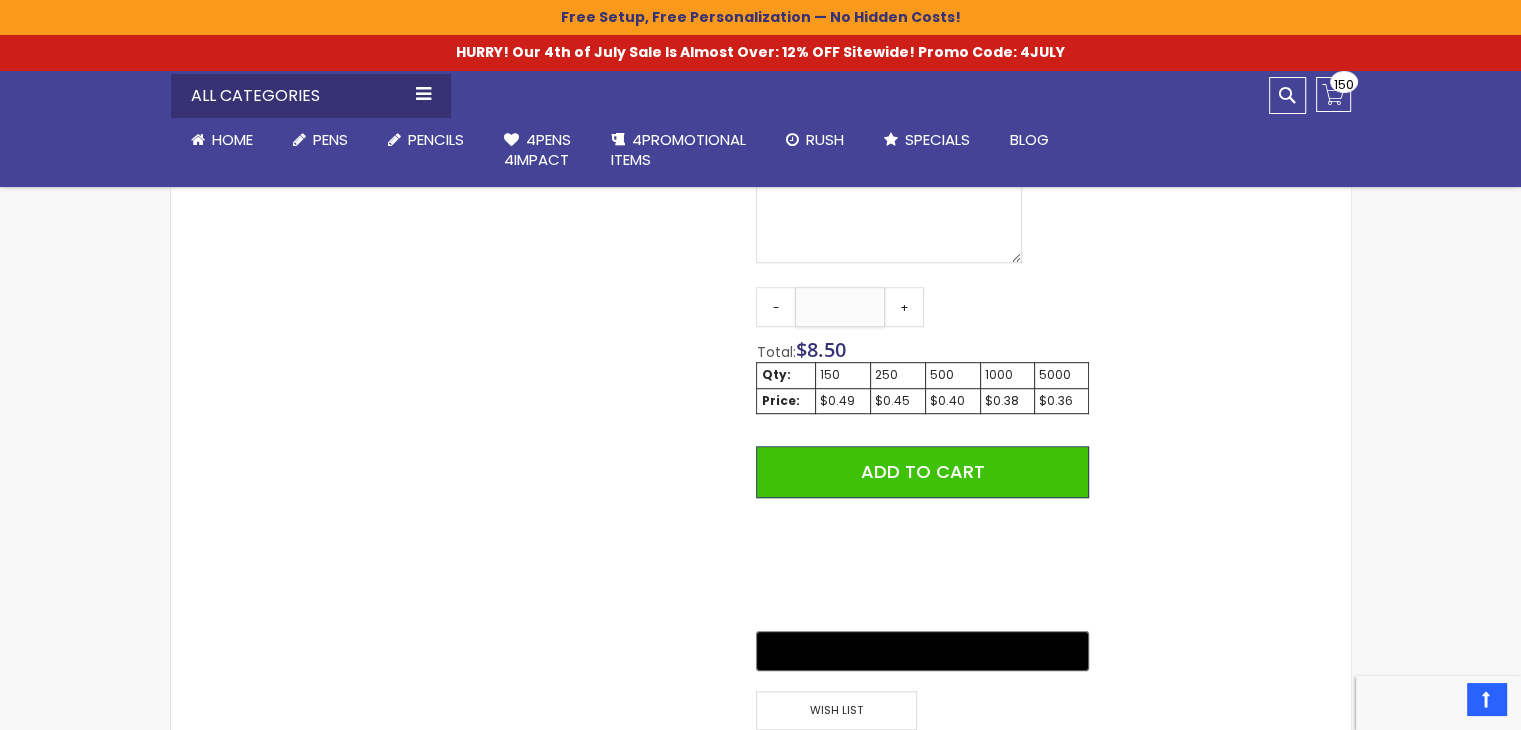 scroll, scrollTop: 557, scrollLeft: 0, axis: vertical 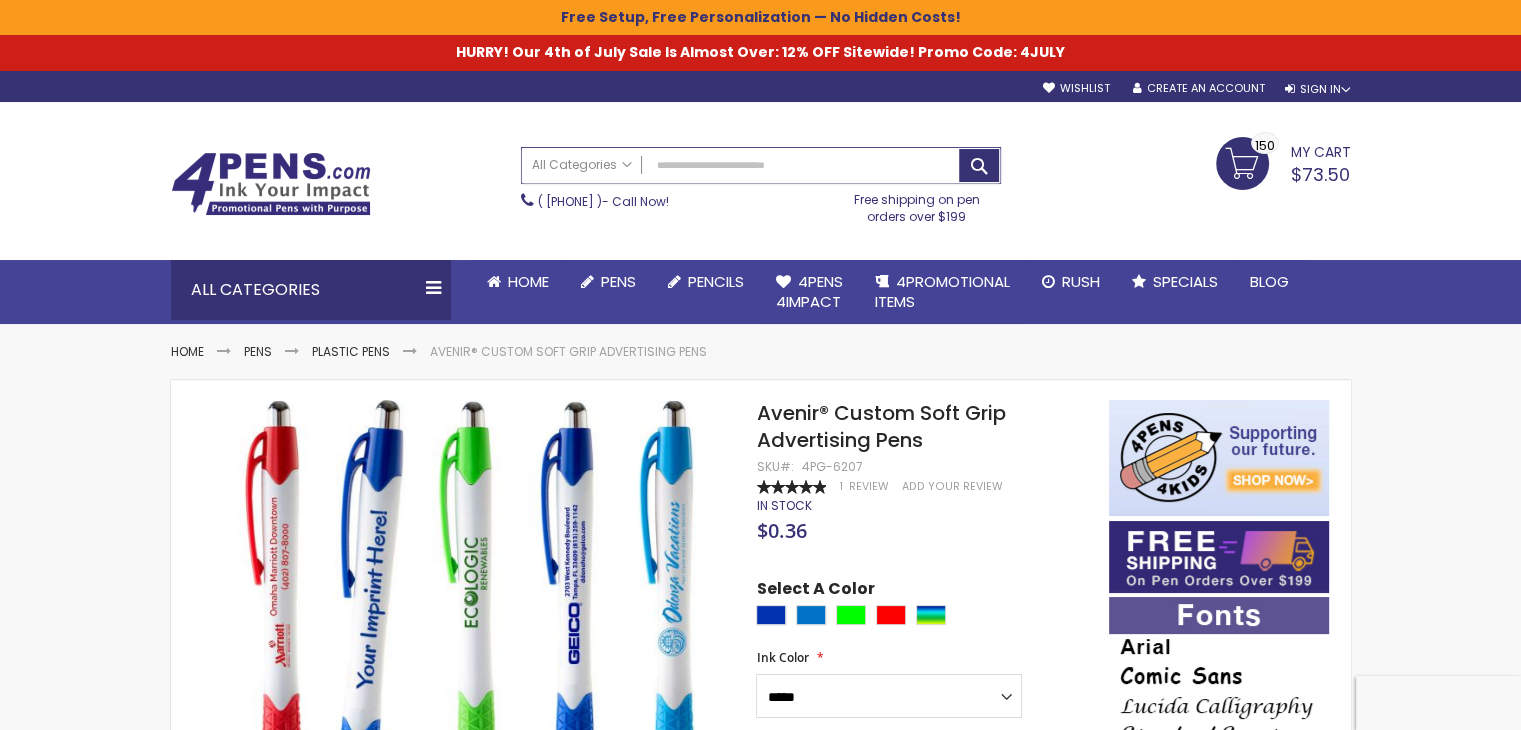 click on "Search" at bounding box center [761, 165] 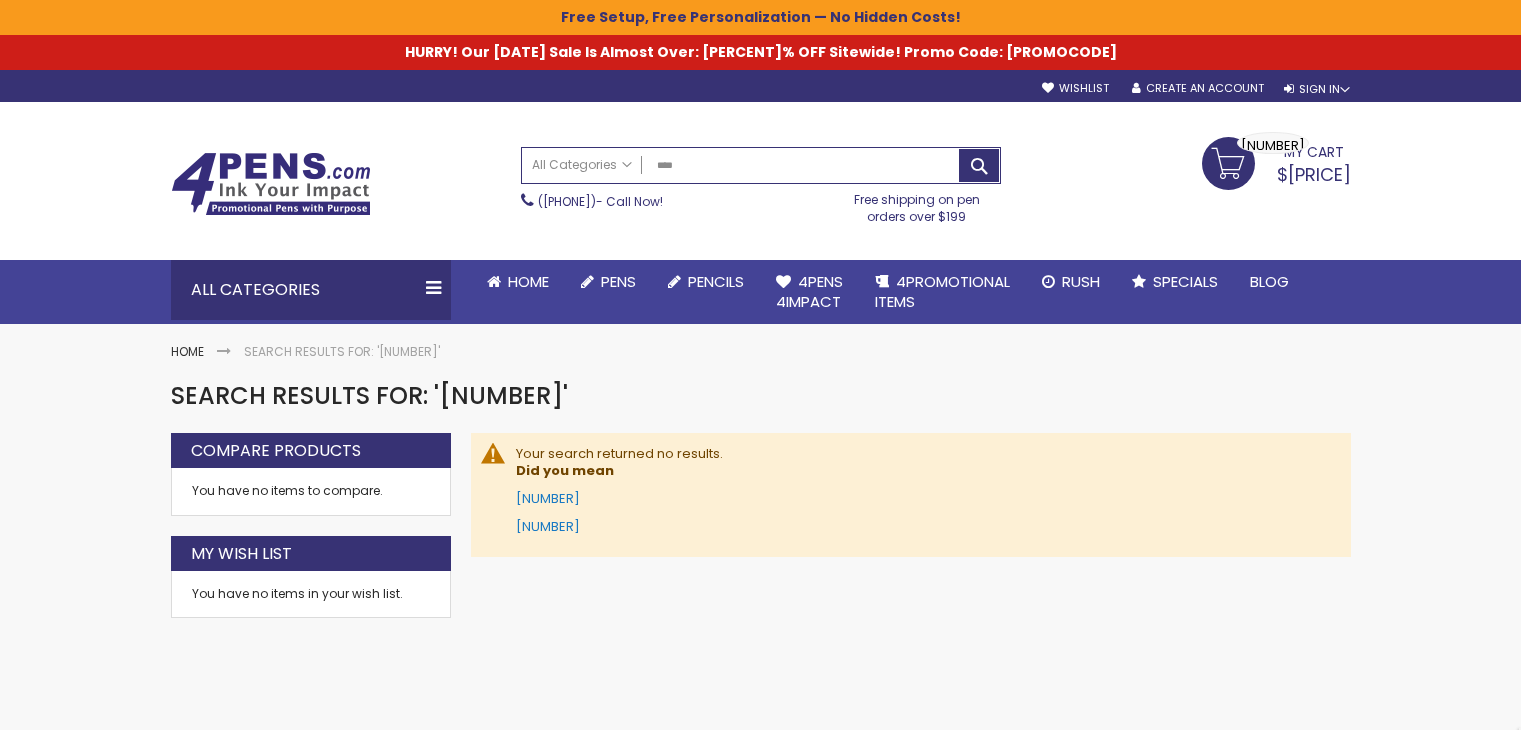 scroll, scrollTop: 0, scrollLeft: 0, axis: both 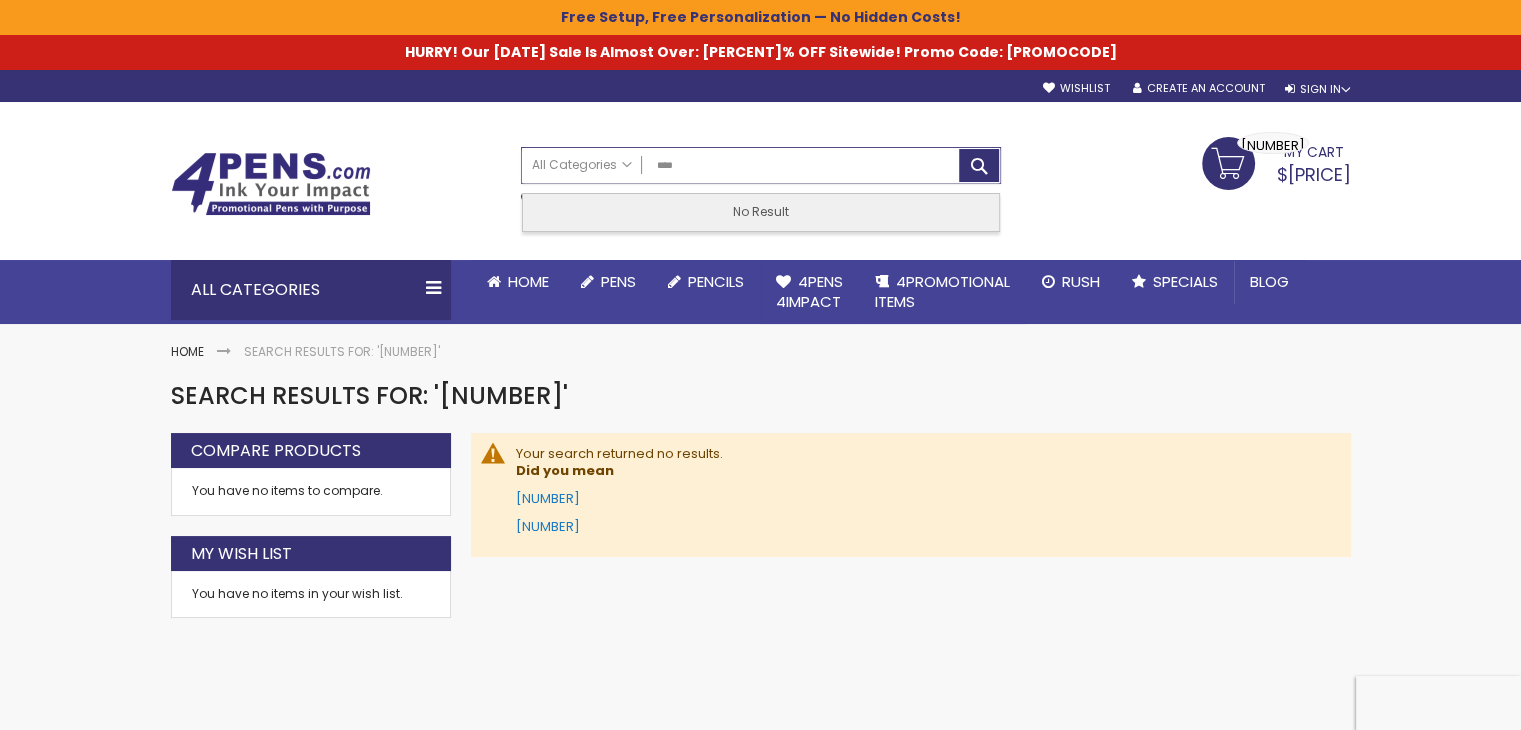 click on "****" at bounding box center (761, 165) 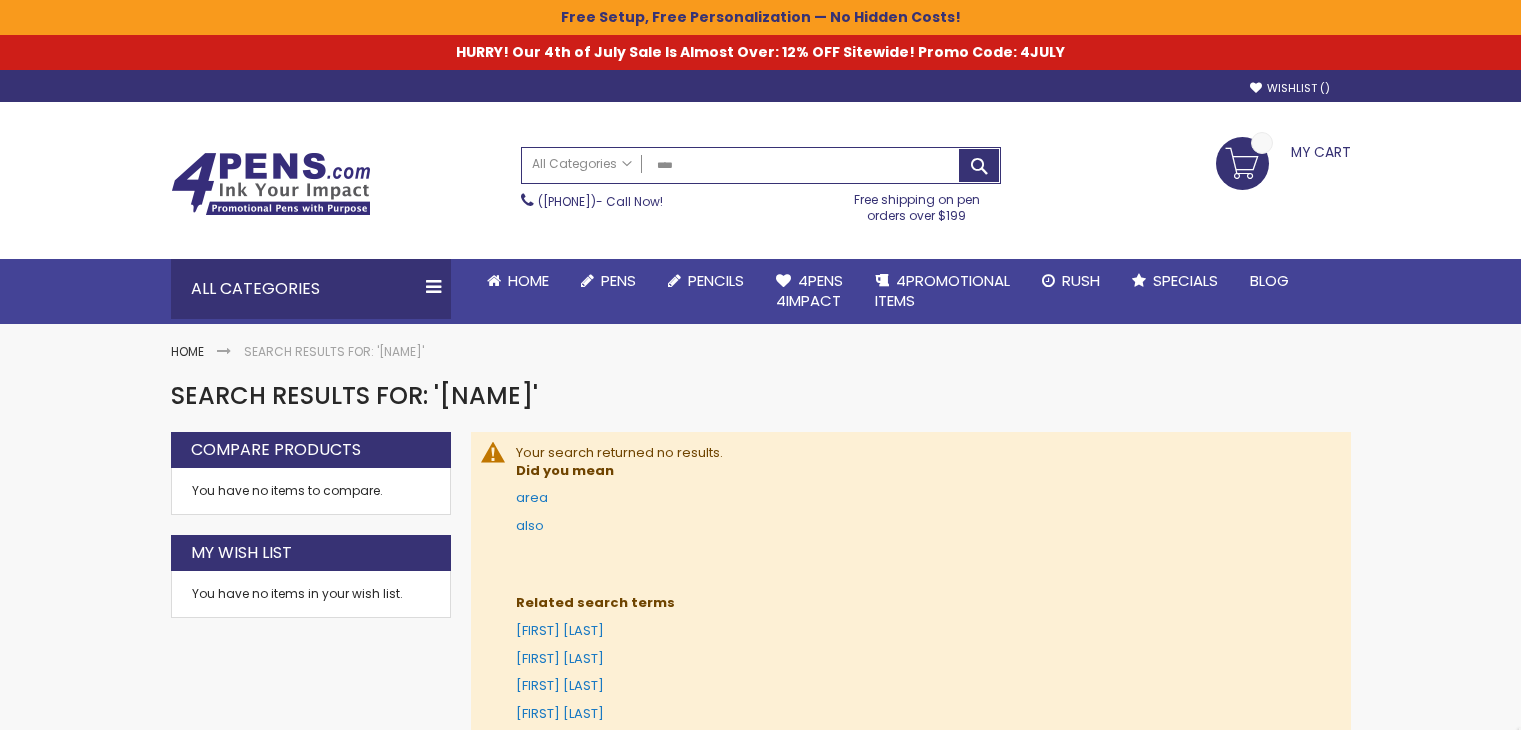 scroll, scrollTop: 0, scrollLeft: 0, axis: both 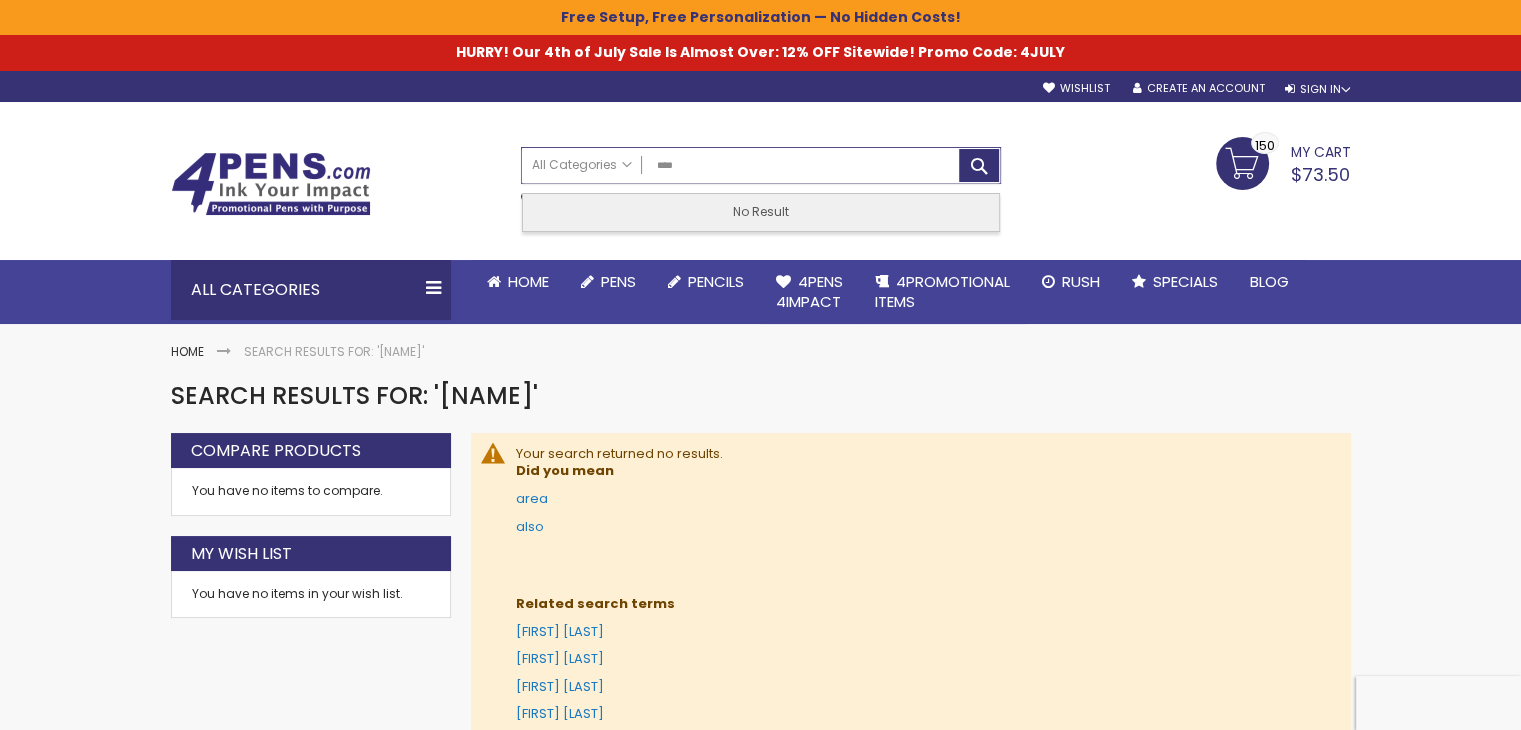 click on "****" at bounding box center [761, 165] 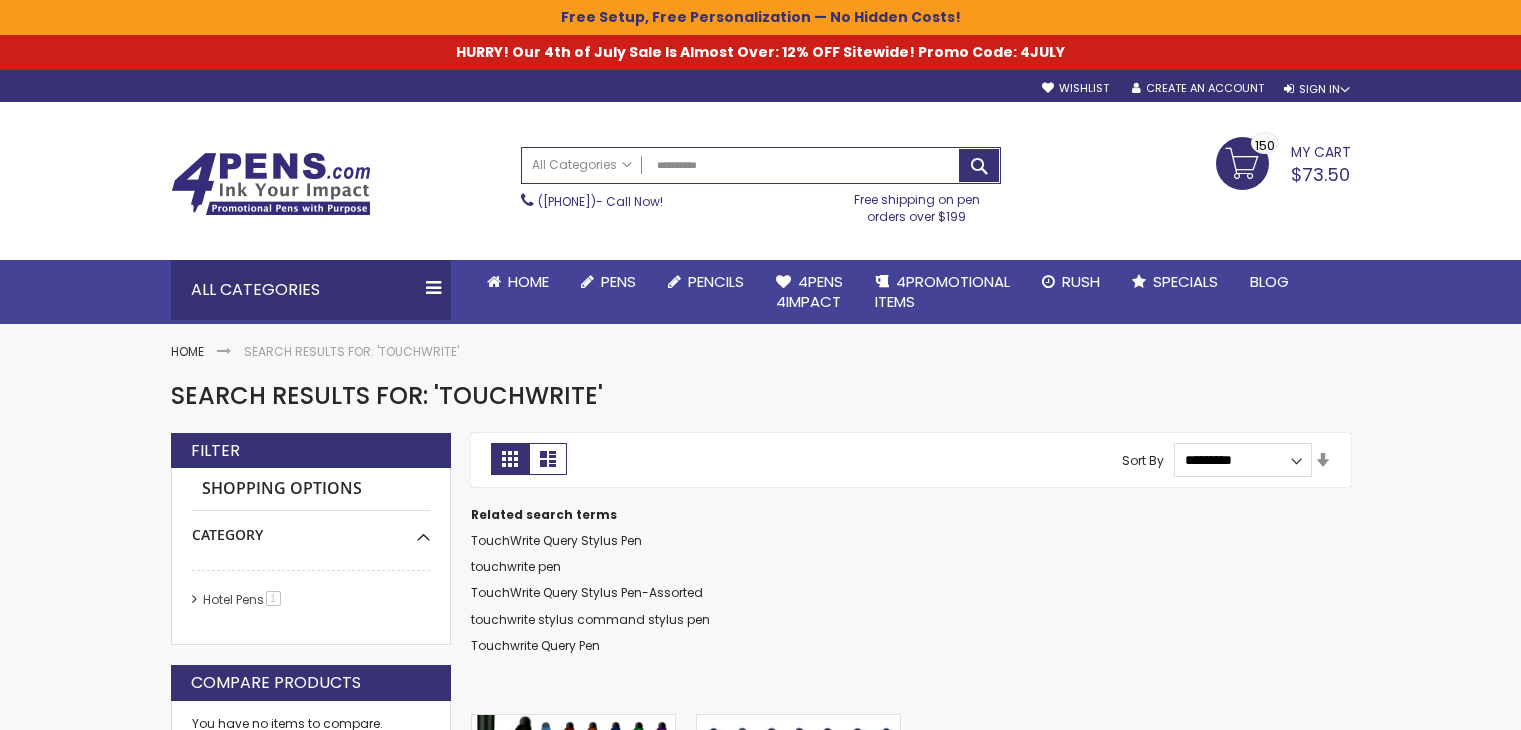 scroll, scrollTop: 0, scrollLeft: 0, axis: both 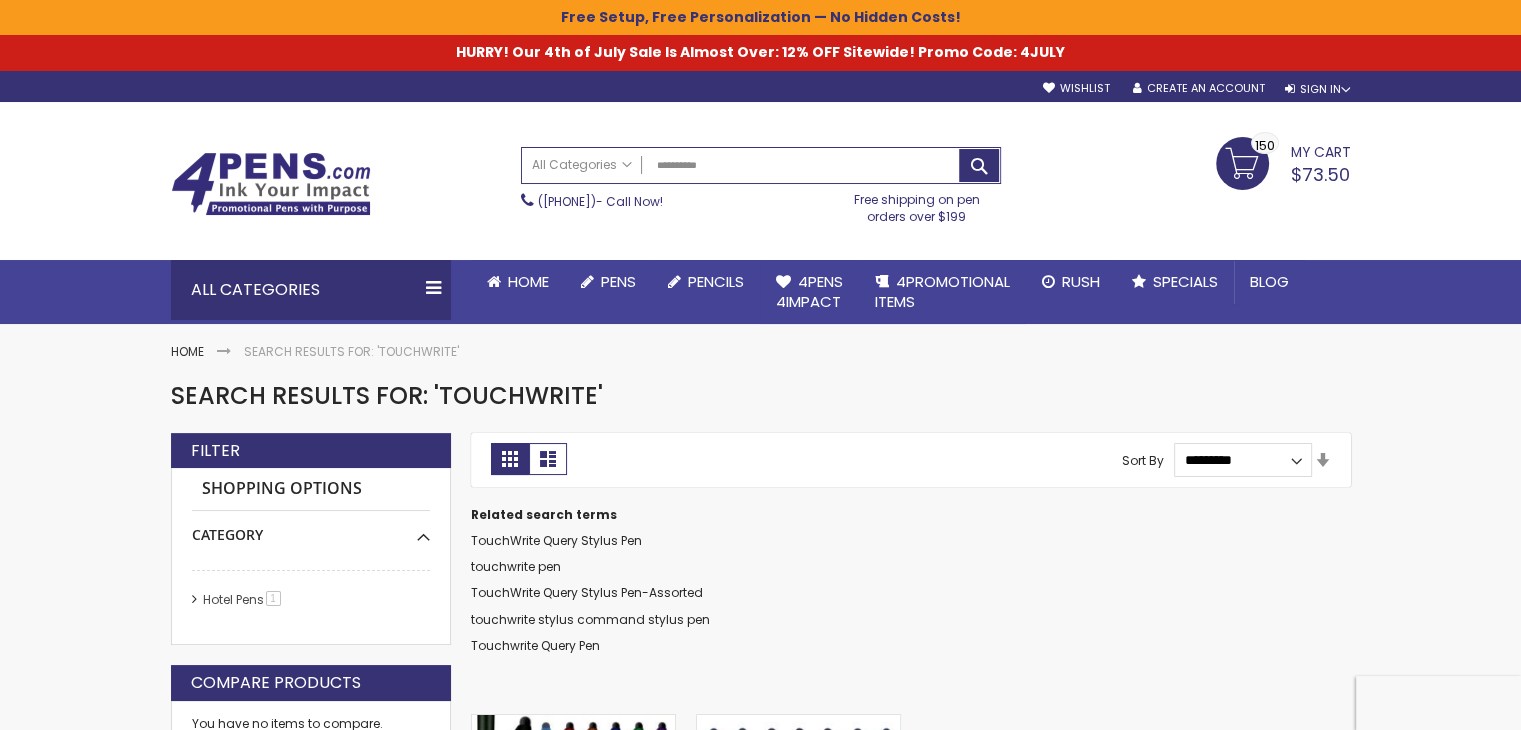 click at bounding box center (271, 184) 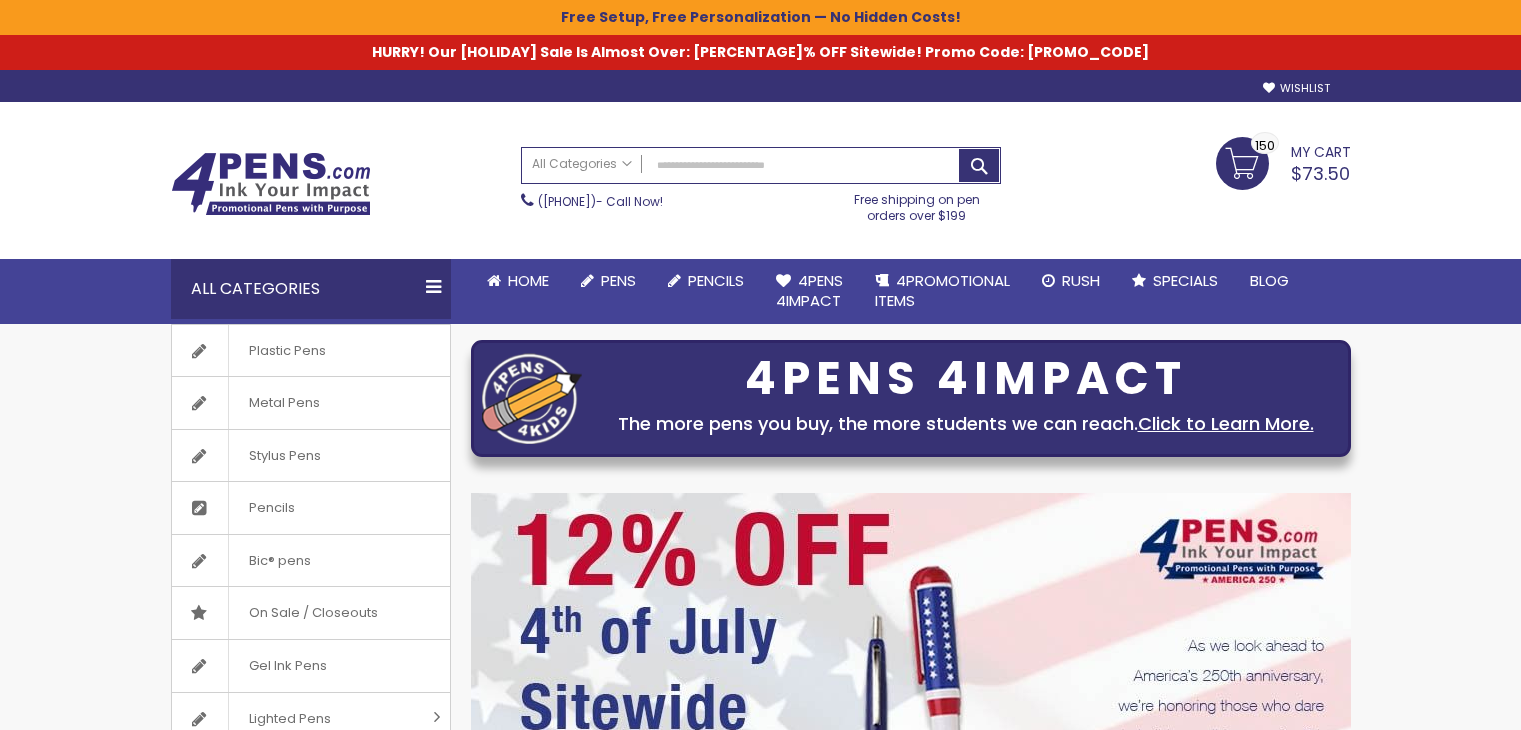 scroll, scrollTop: 0, scrollLeft: 0, axis: both 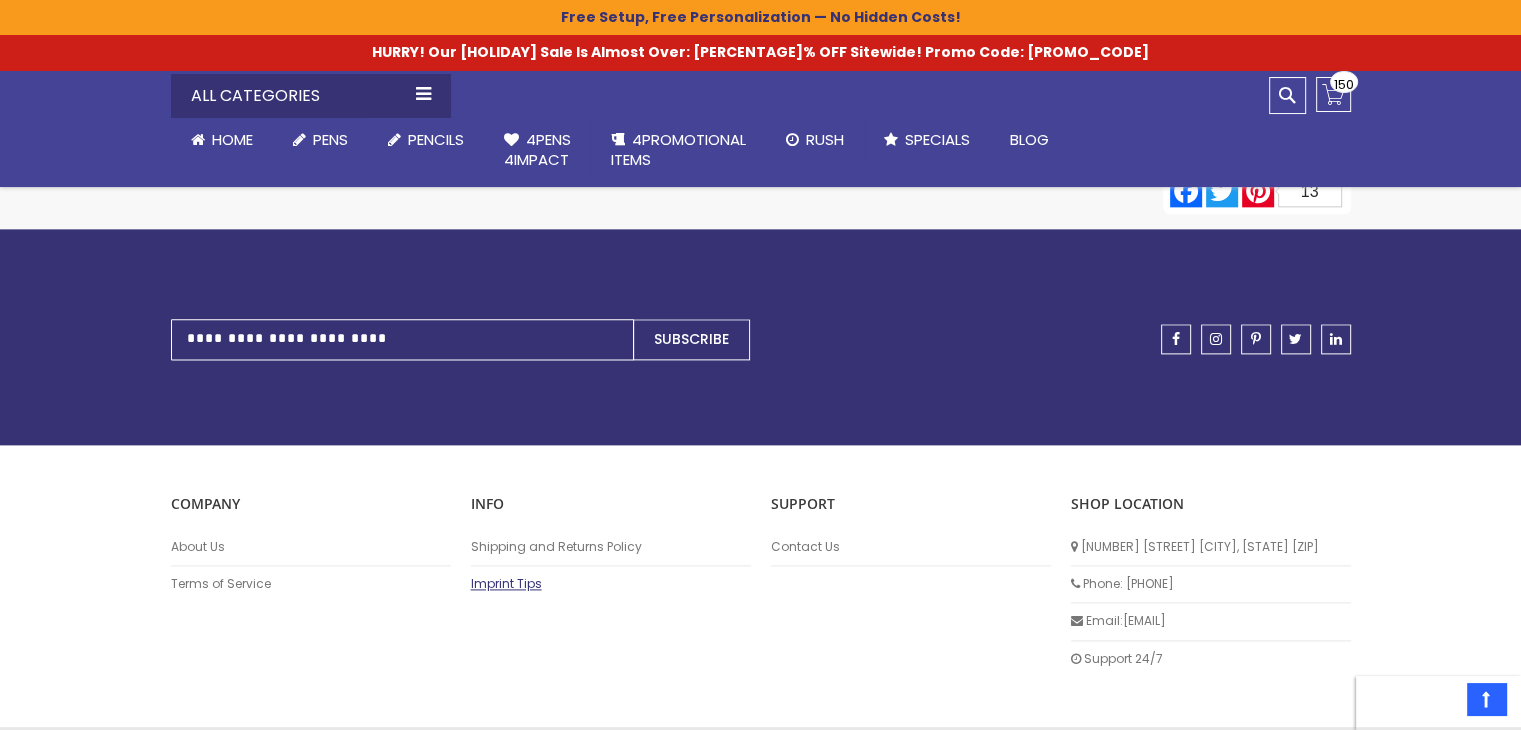 click on "Imprint Tips" at bounding box center [611, 584] 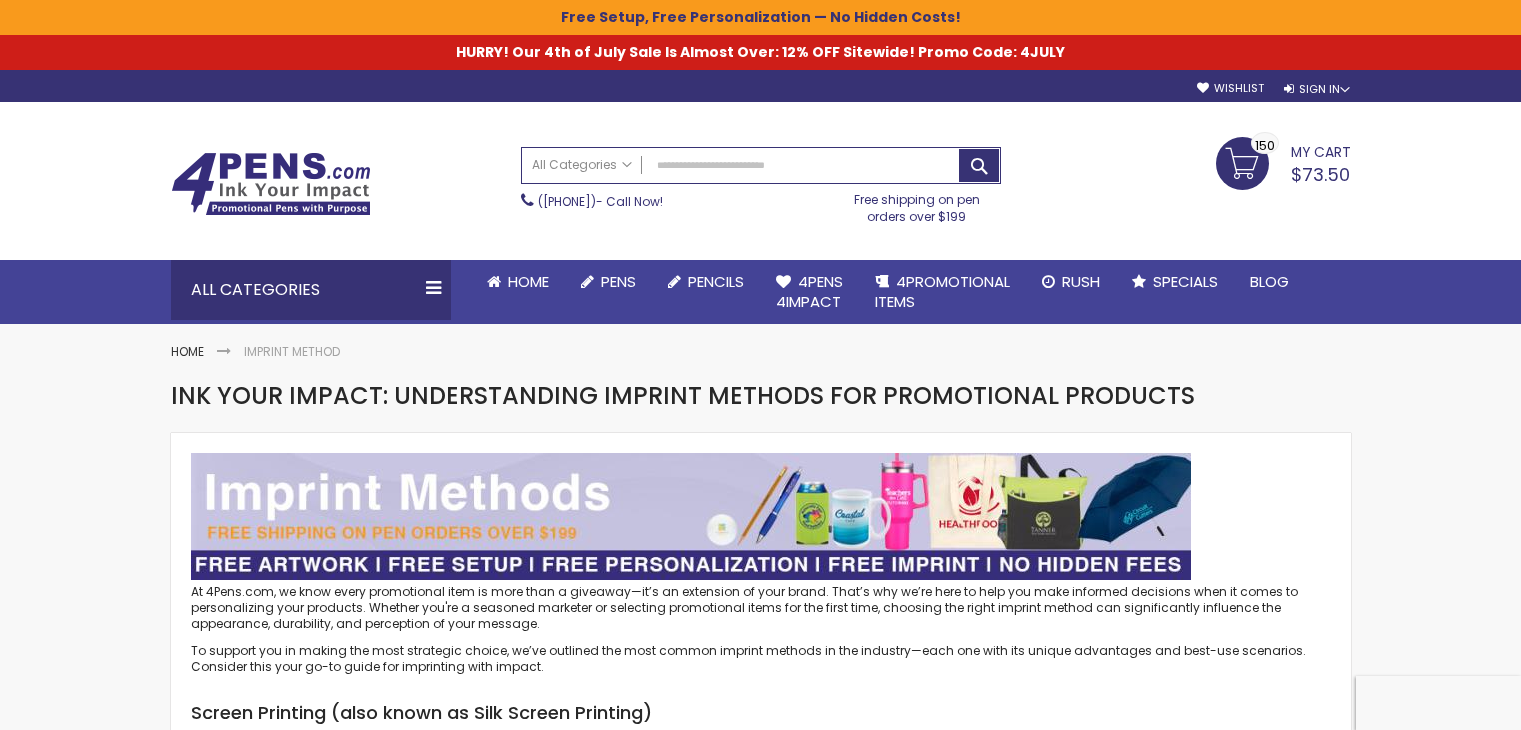 scroll, scrollTop: 0, scrollLeft: 0, axis: both 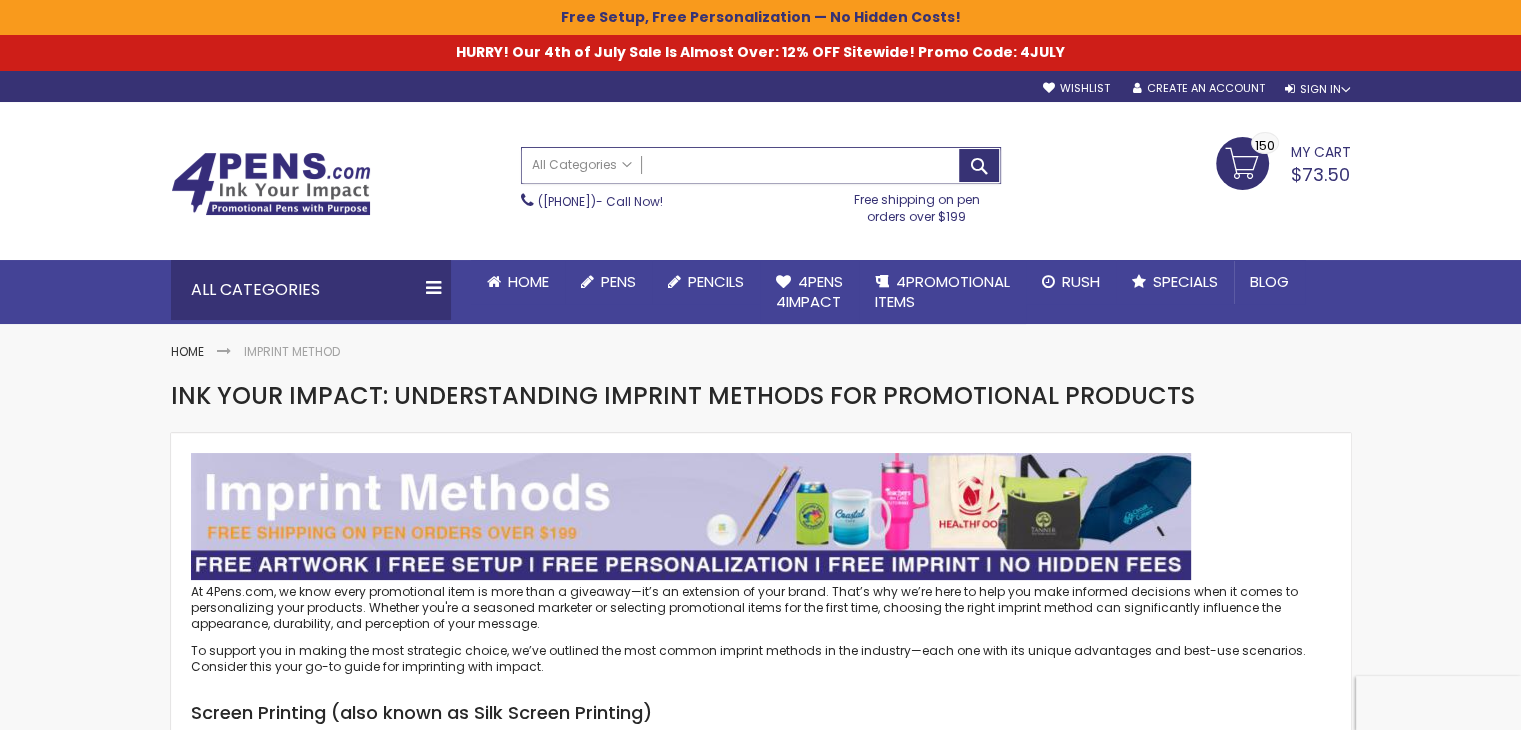 click on "Search" at bounding box center (761, 165) 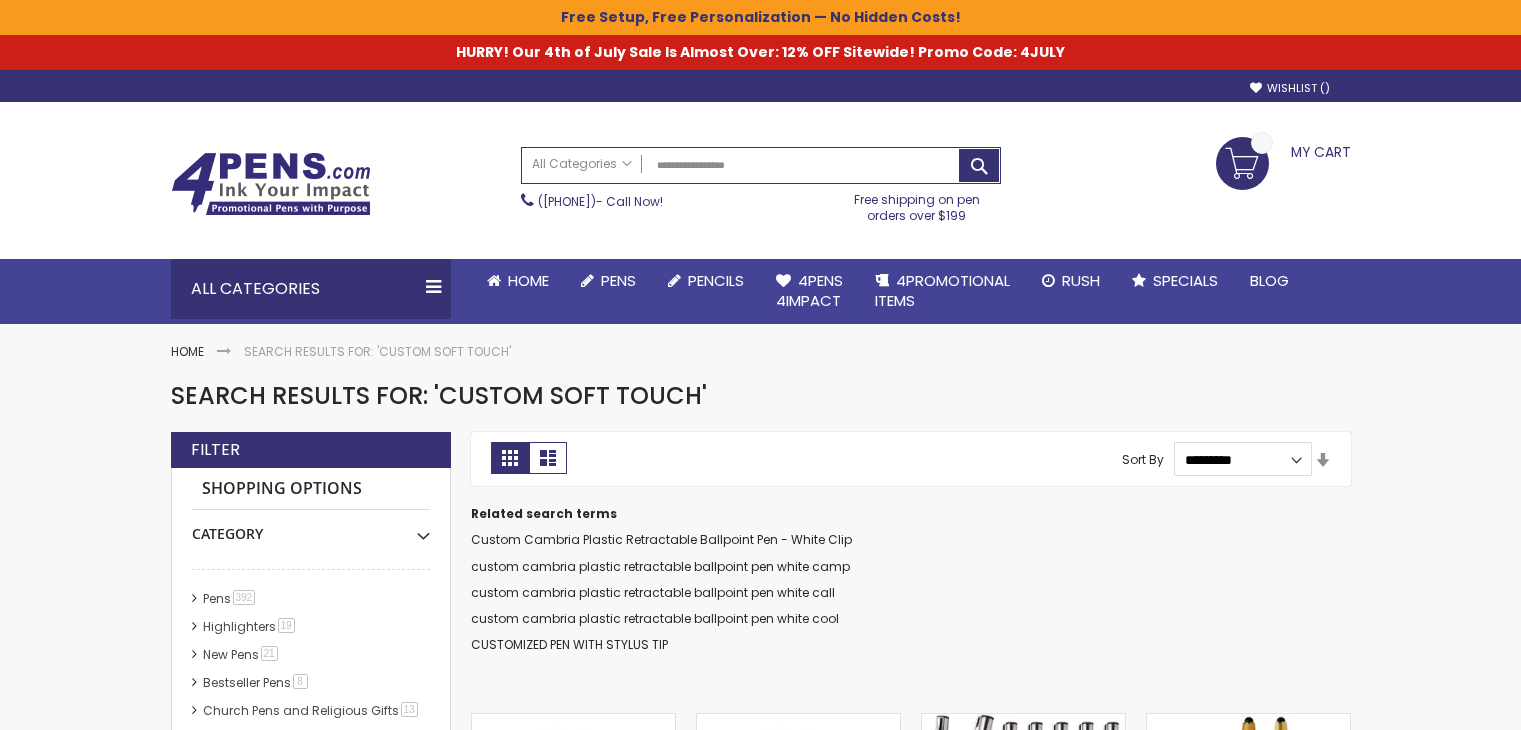 scroll, scrollTop: 0, scrollLeft: 0, axis: both 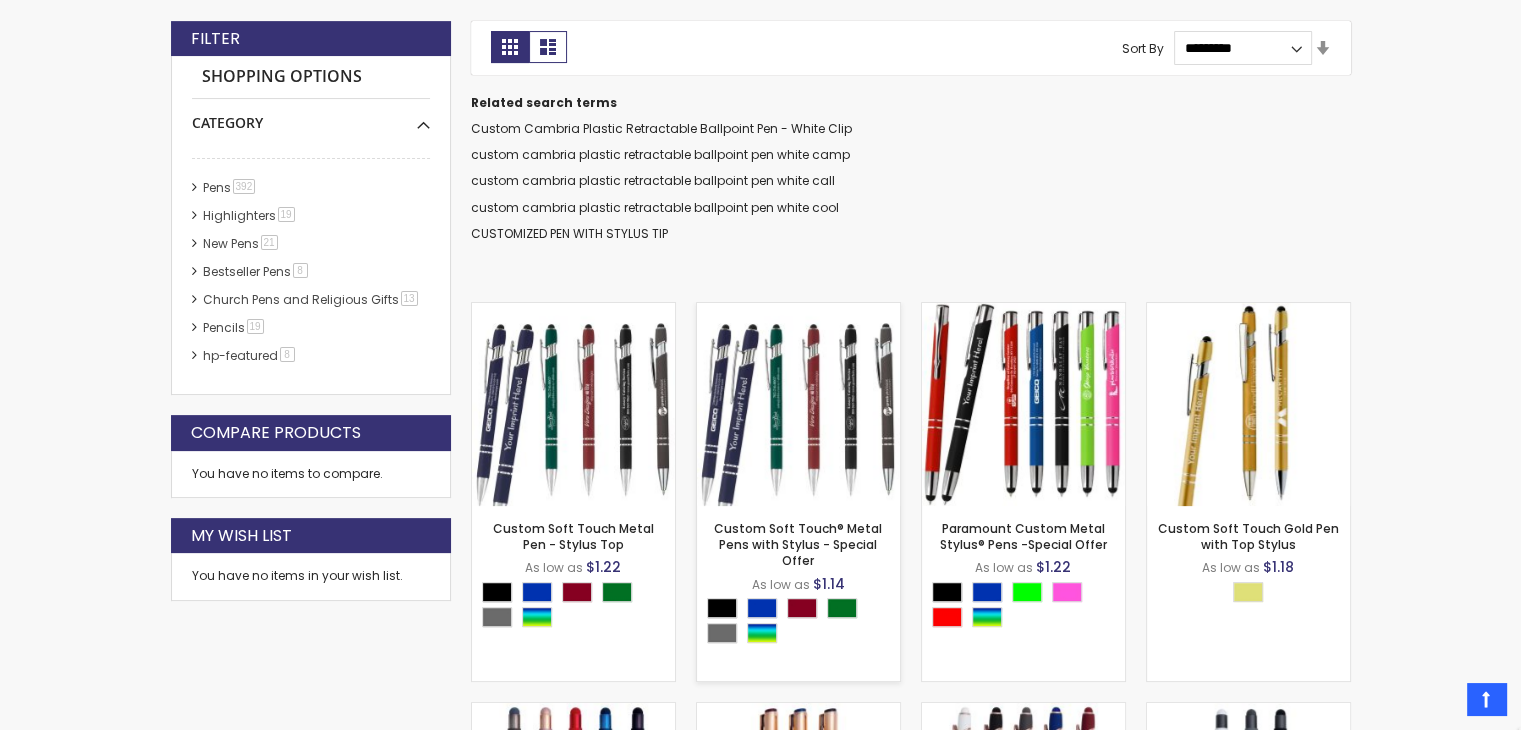 click at bounding box center (798, 404) 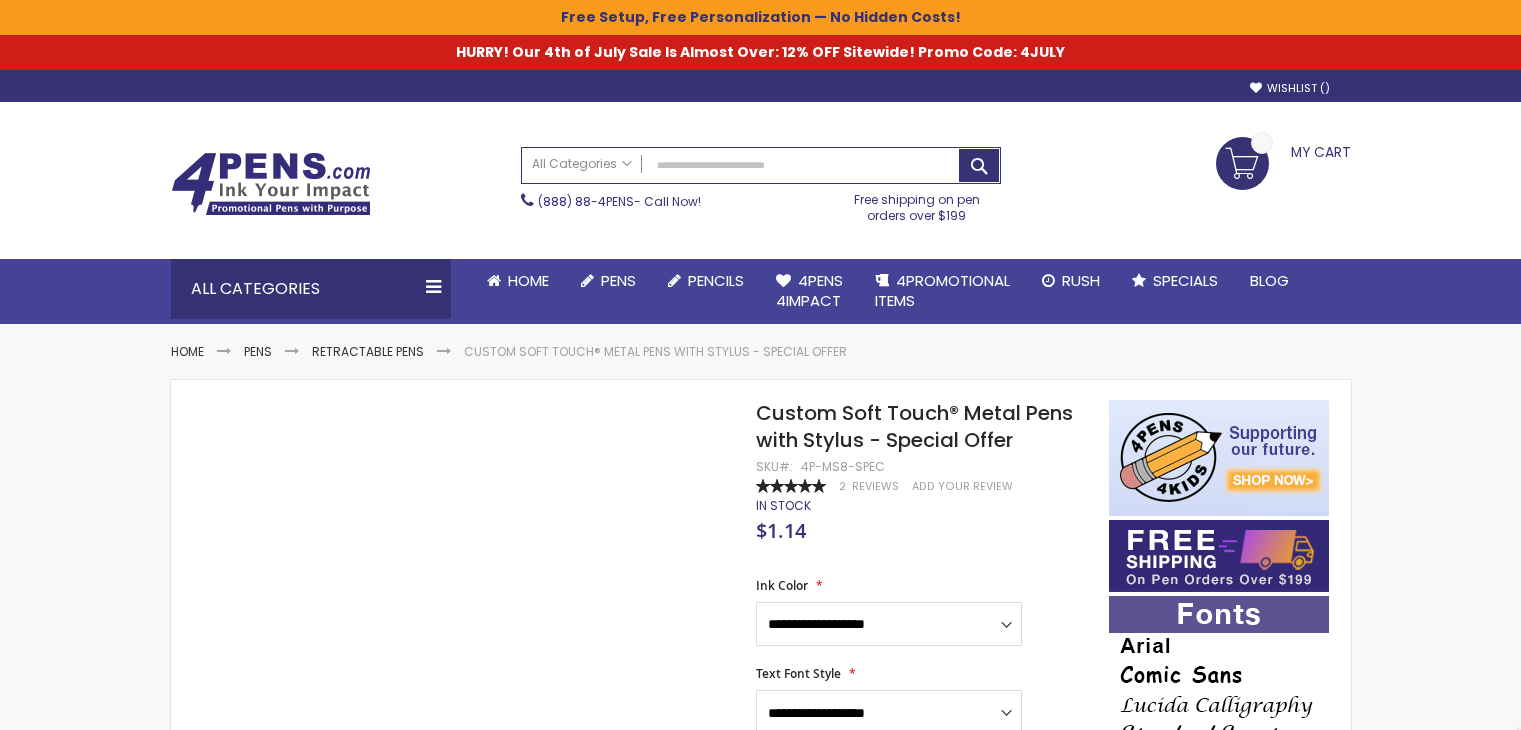 scroll, scrollTop: 0, scrollLeft: 0, axis: both 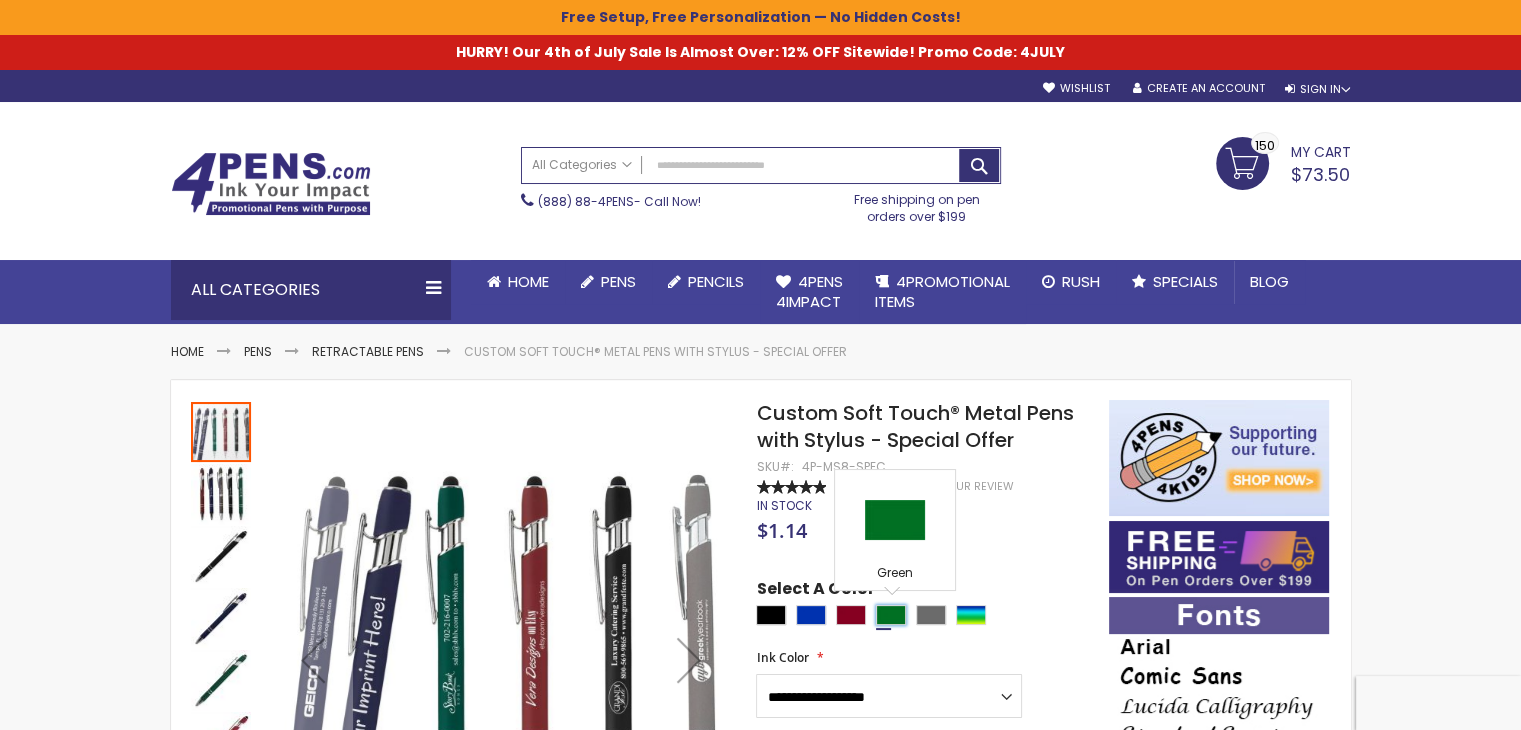 click at bounding box center (891, 615) 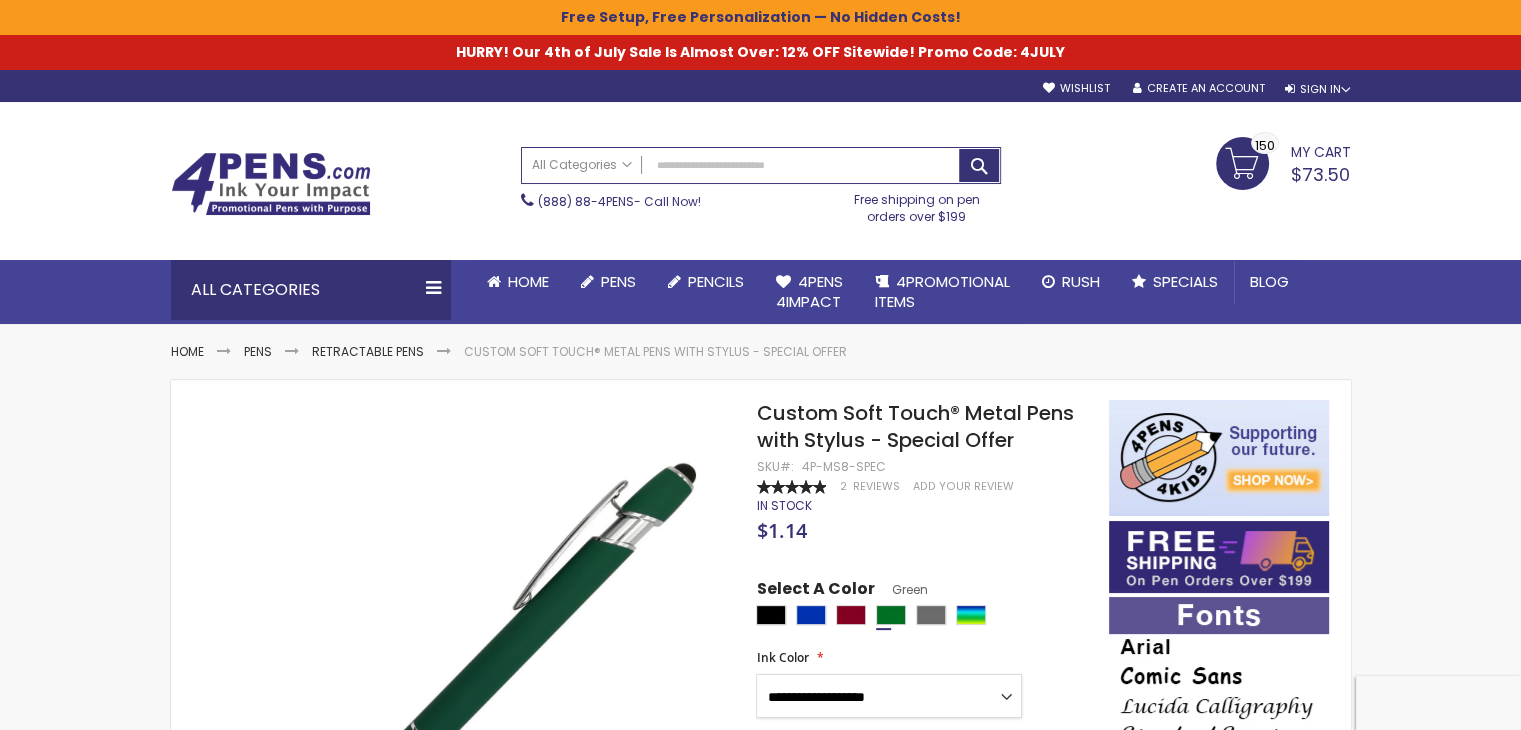 click on "**********" at bounding box center [889, 696] 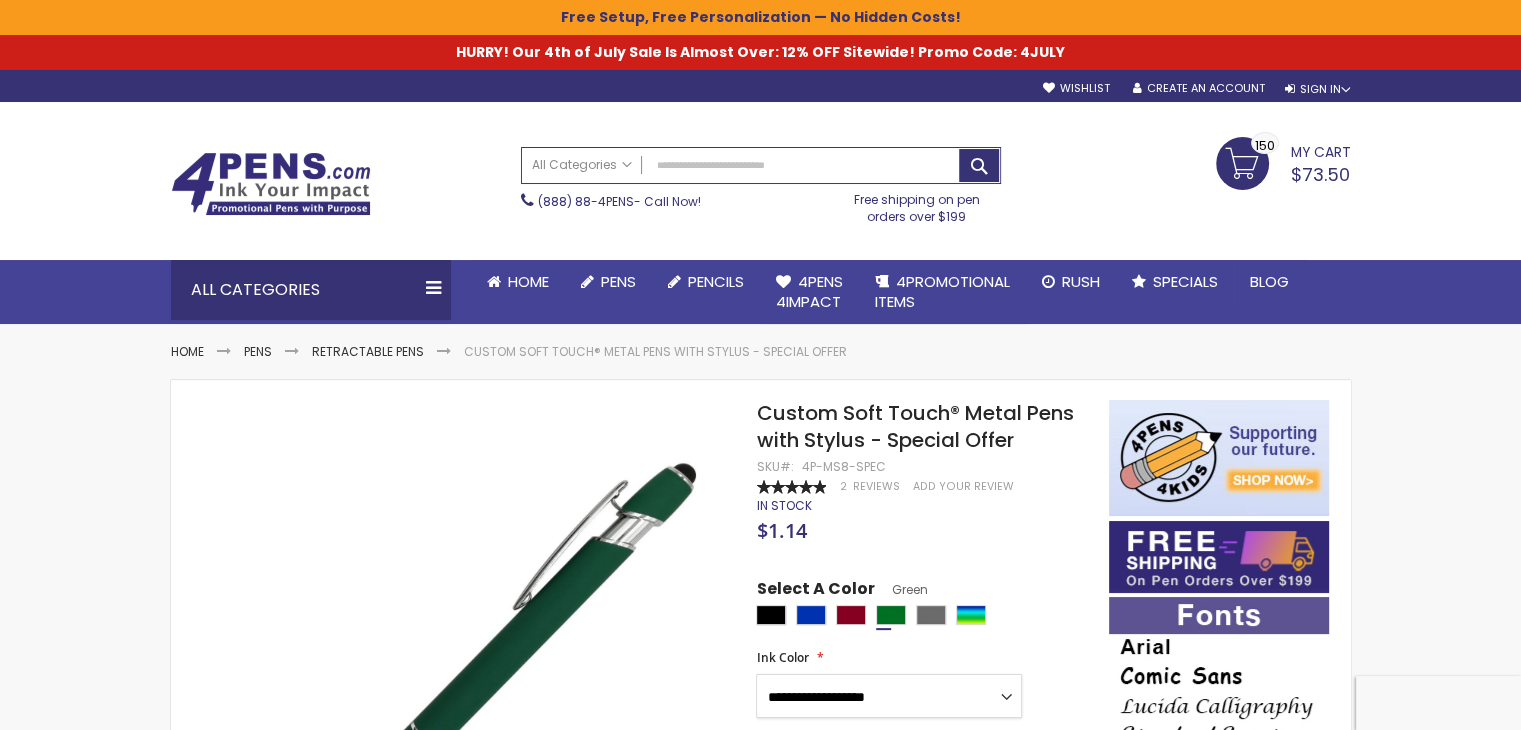 select on "****" 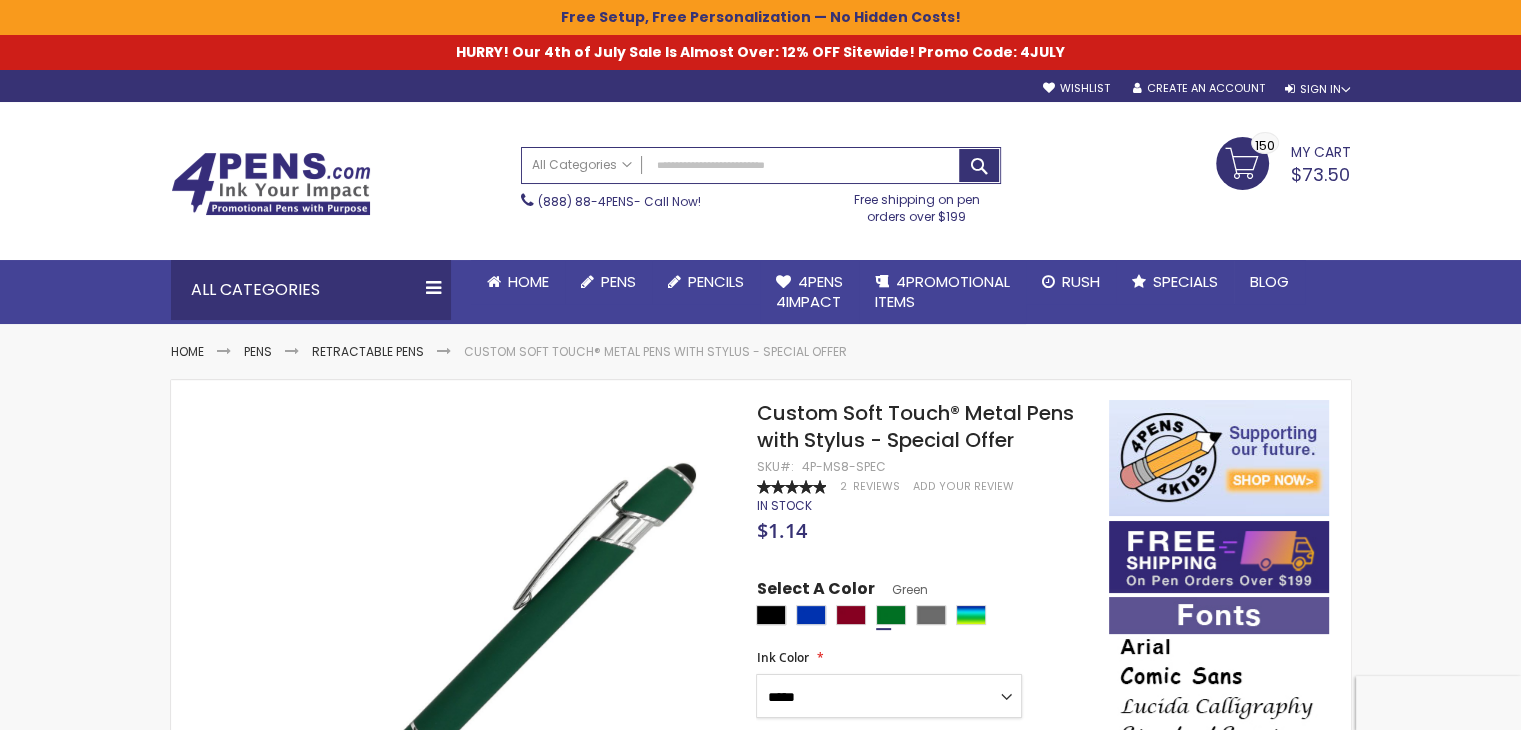 click on "**********" at bounding box center (889, 696) 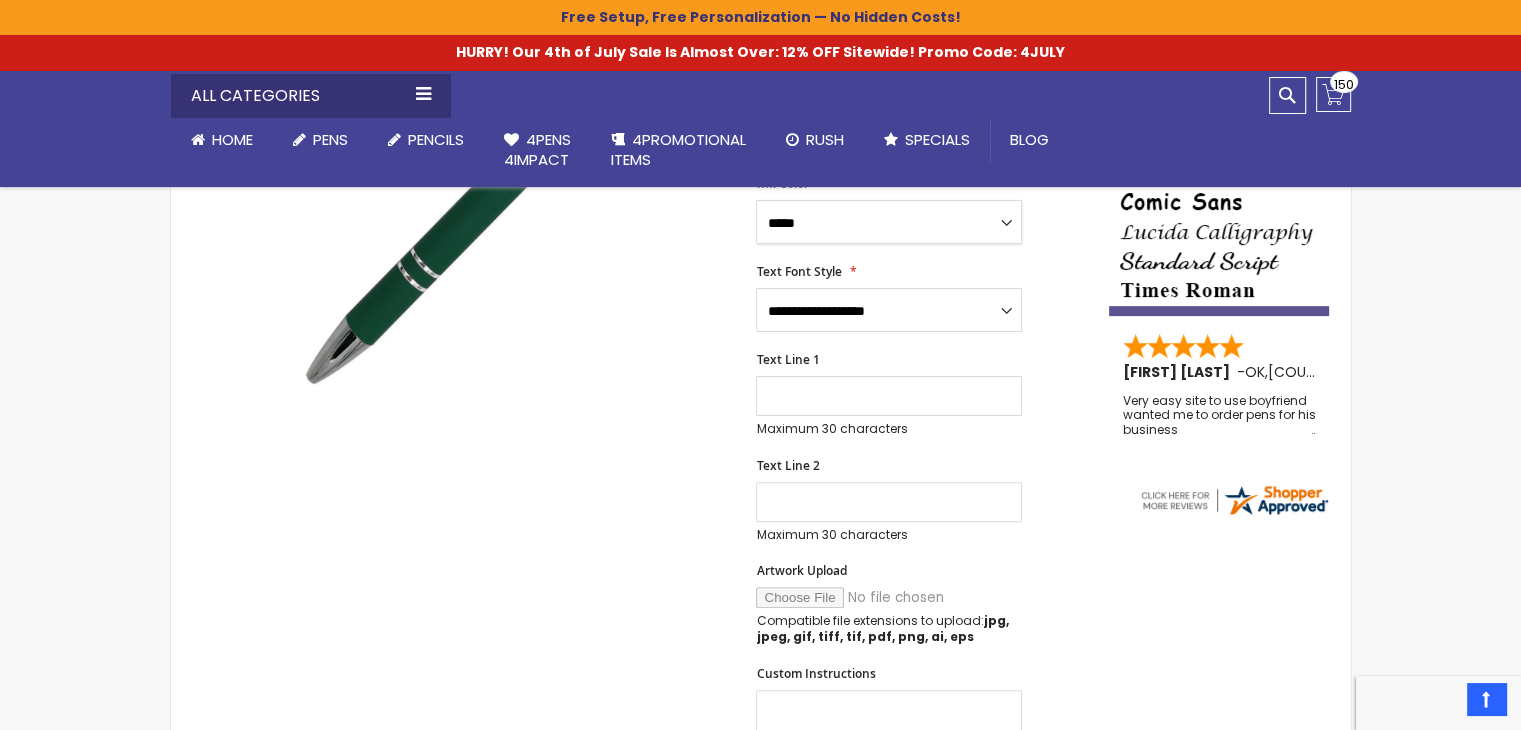 scroll, scrollTop: 492, scrollLeft: 0, axis: vertical 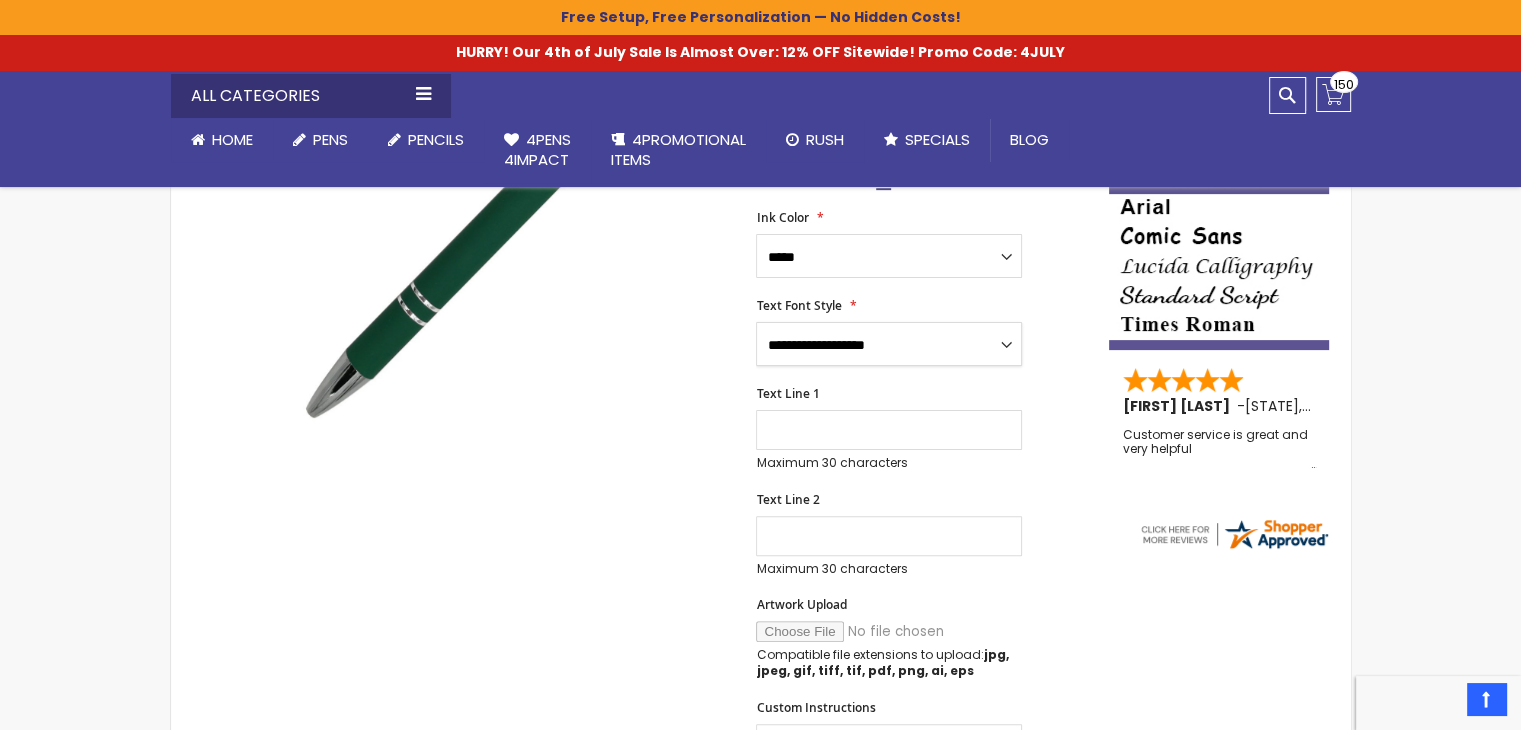 click on "**********" at bounding box center (889, 344) 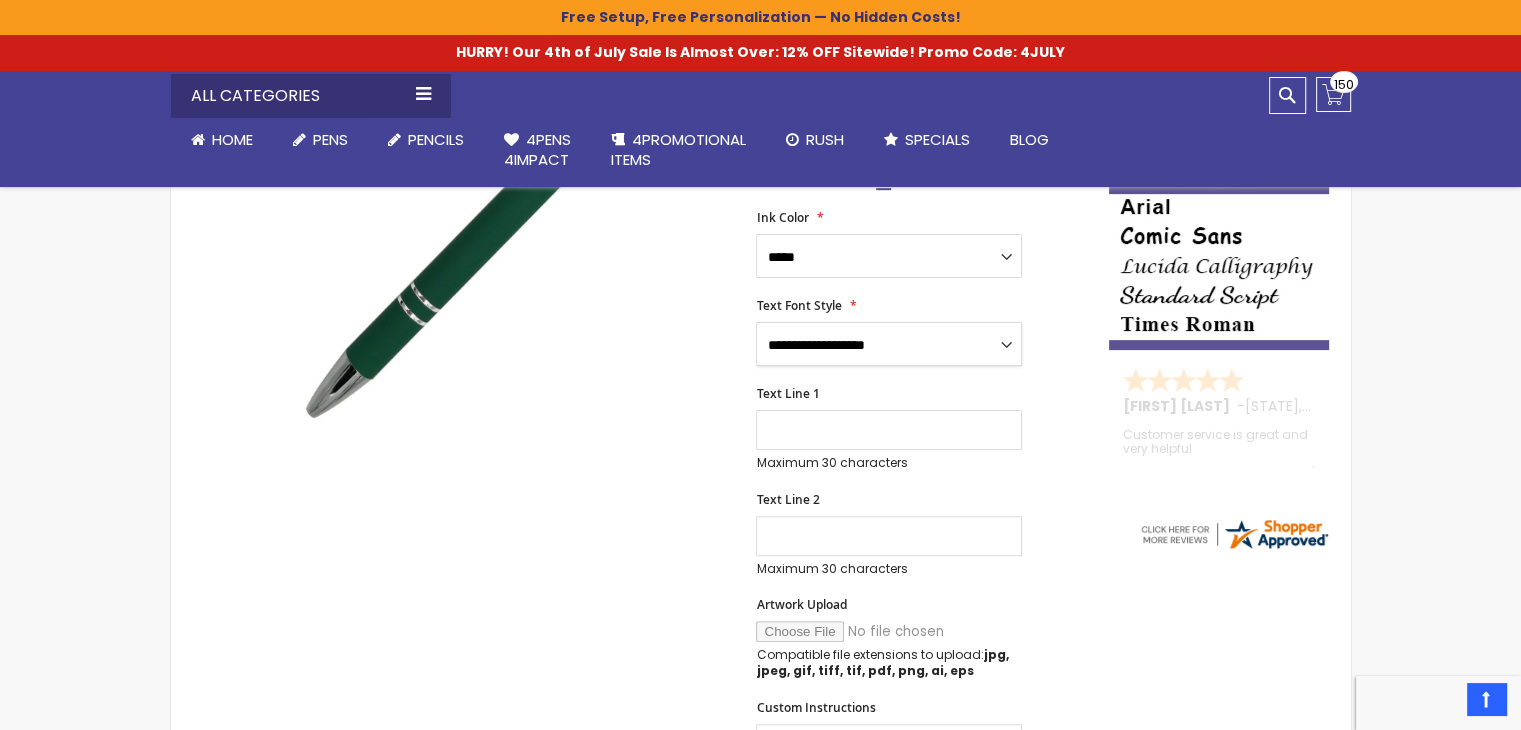 select on "****" 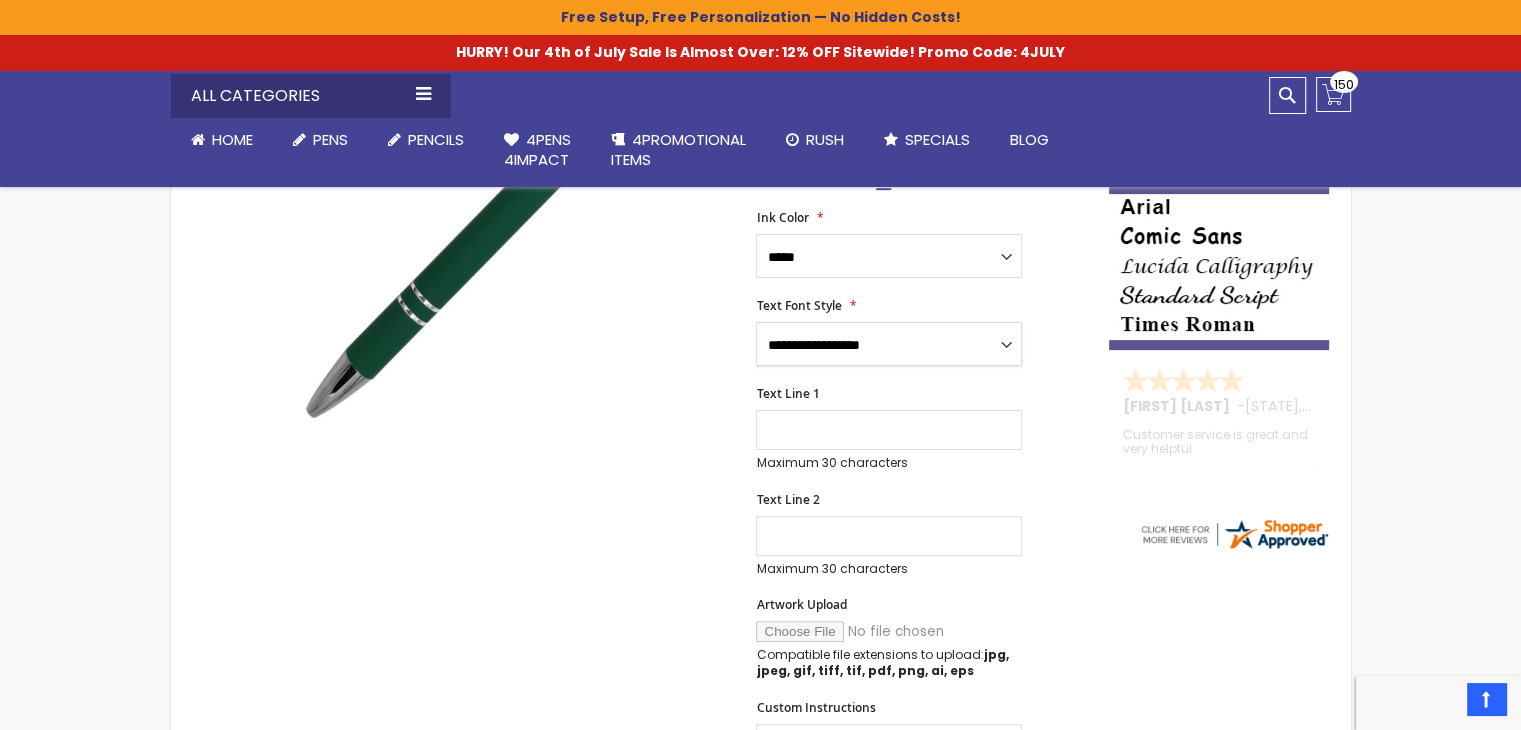 click on "**********" at bounding box center (889, 344) 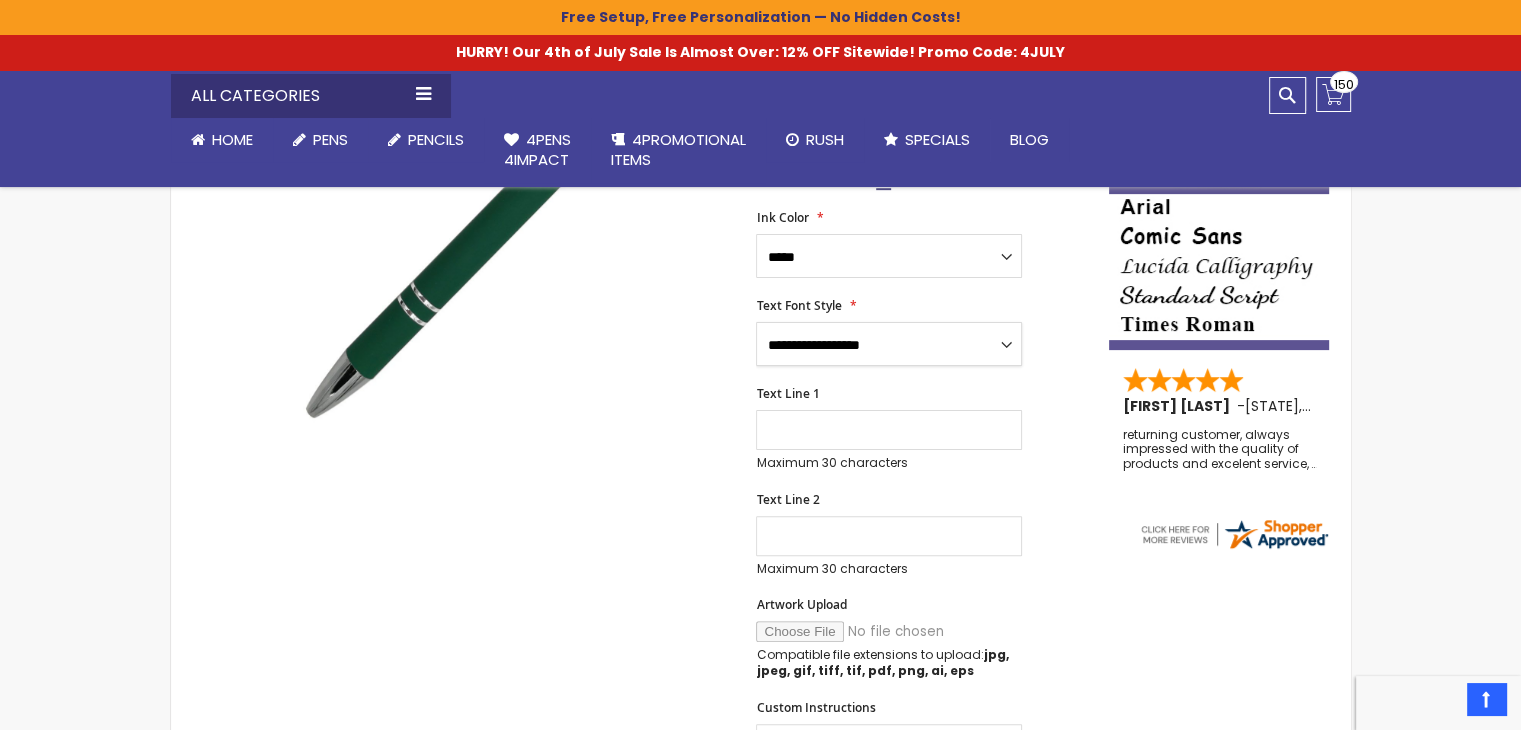 scroll, scrollTop: 1077, scrollLeft: 0, axis: vertical 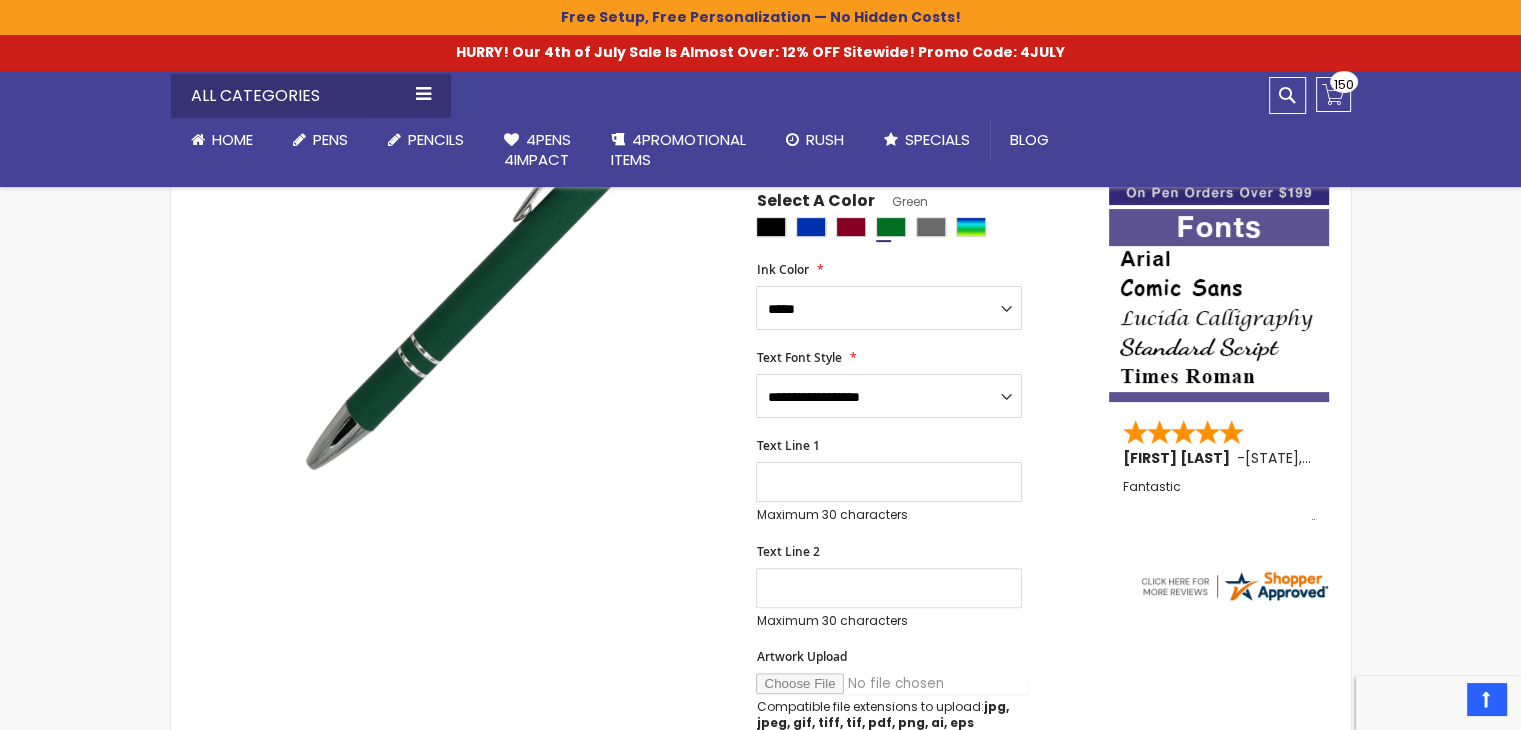 click on "Artwork Upload" at bounding box center (892, 683) 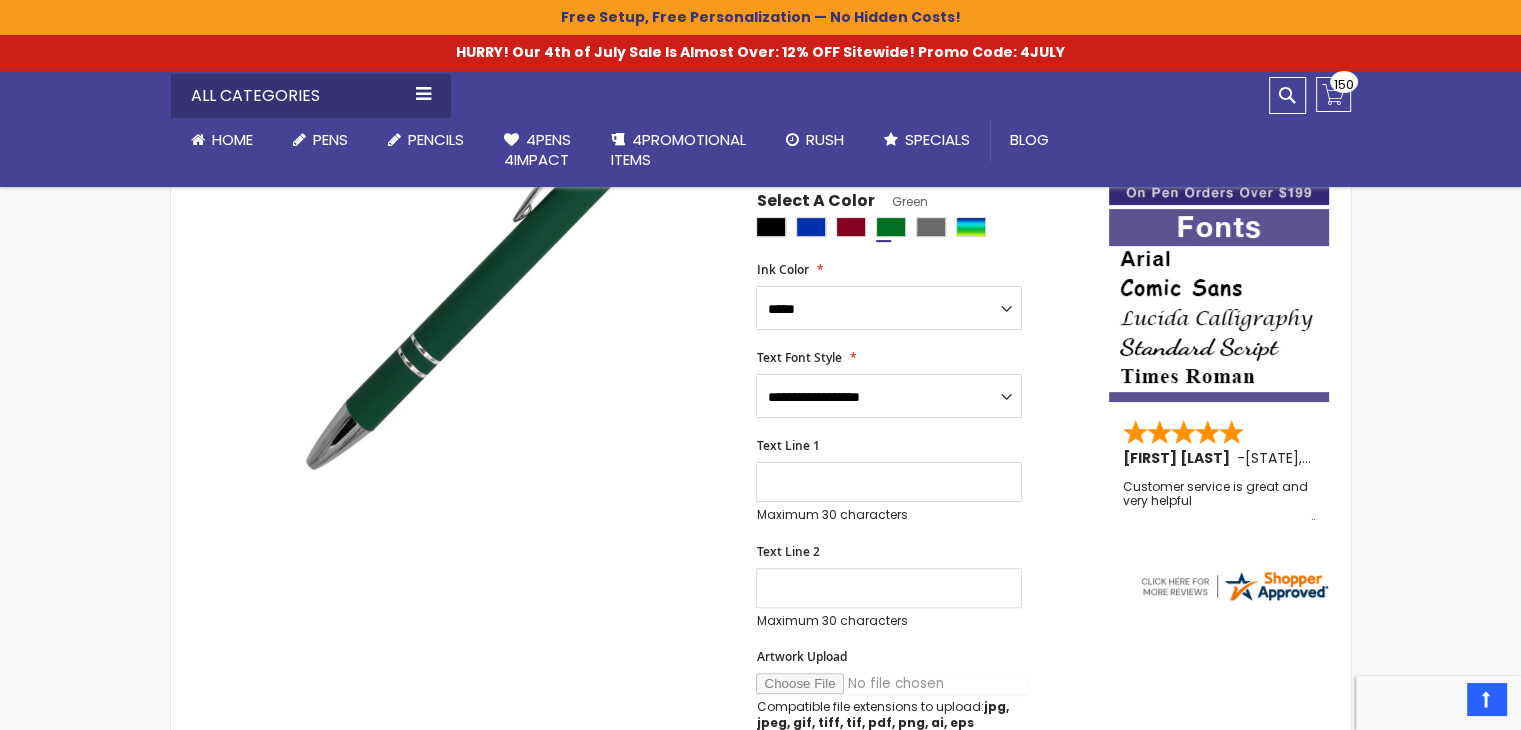 type on "**********" 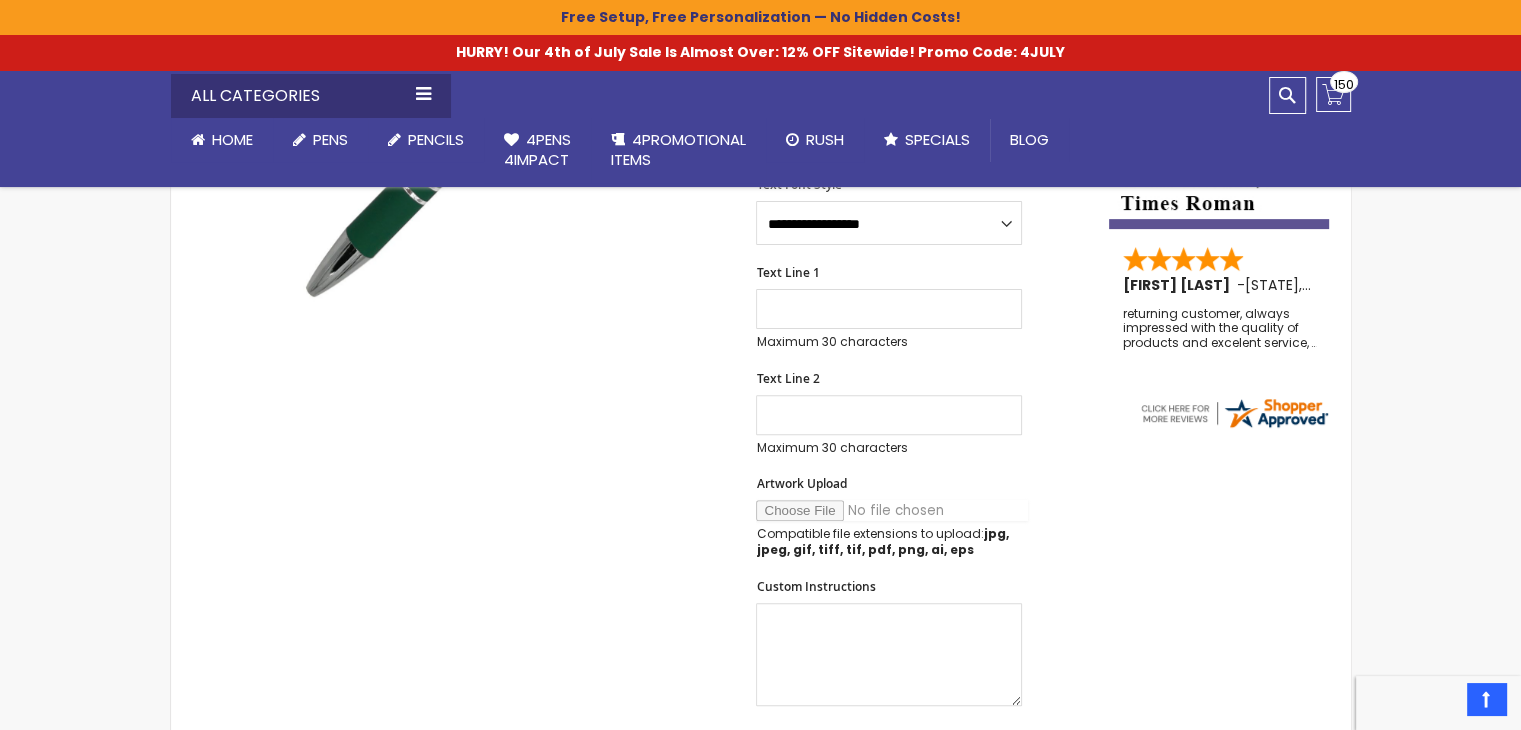 scroll, scrollTop: 613, scrollLeft: 0, axis: vertical 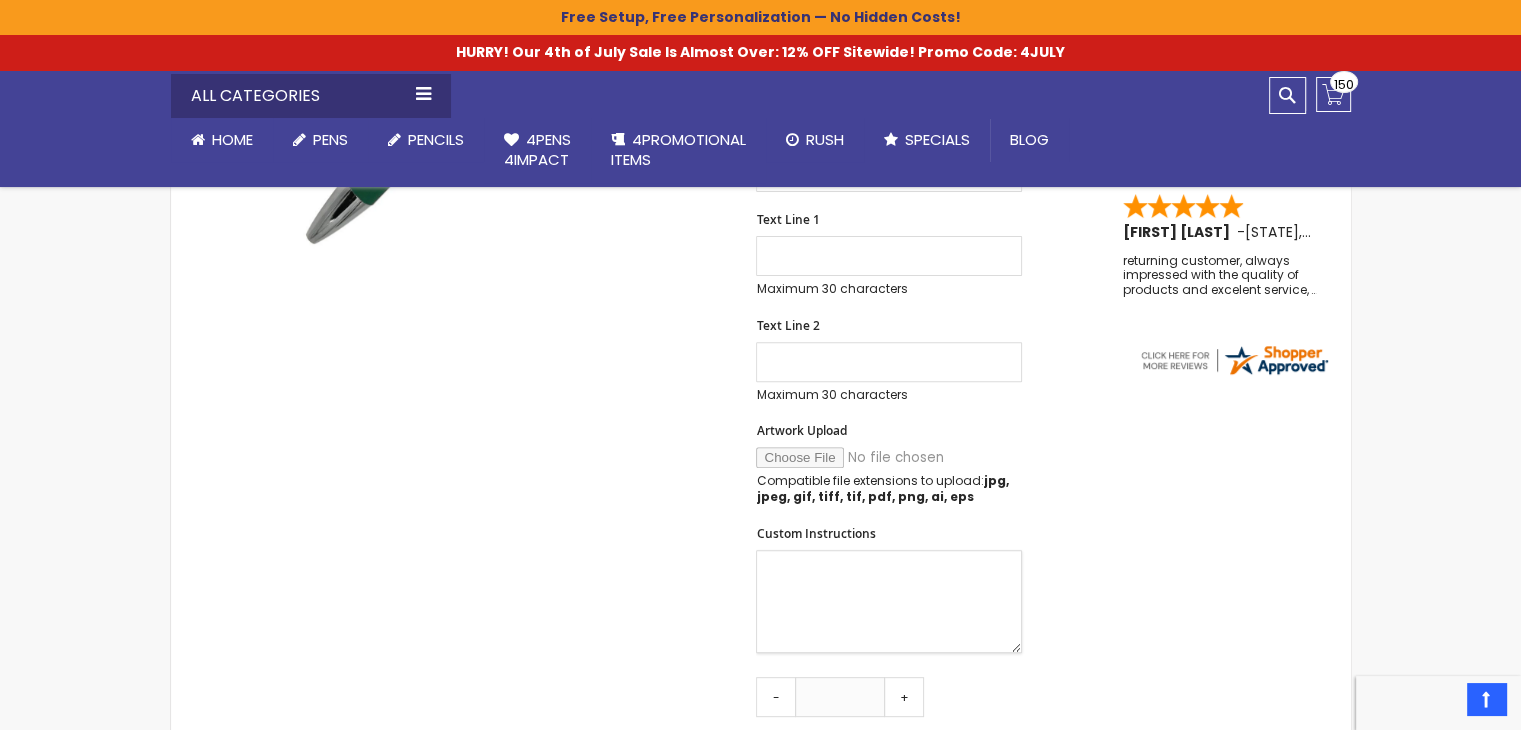 click on "Custom Instructions" at bounding box center [889, 601] 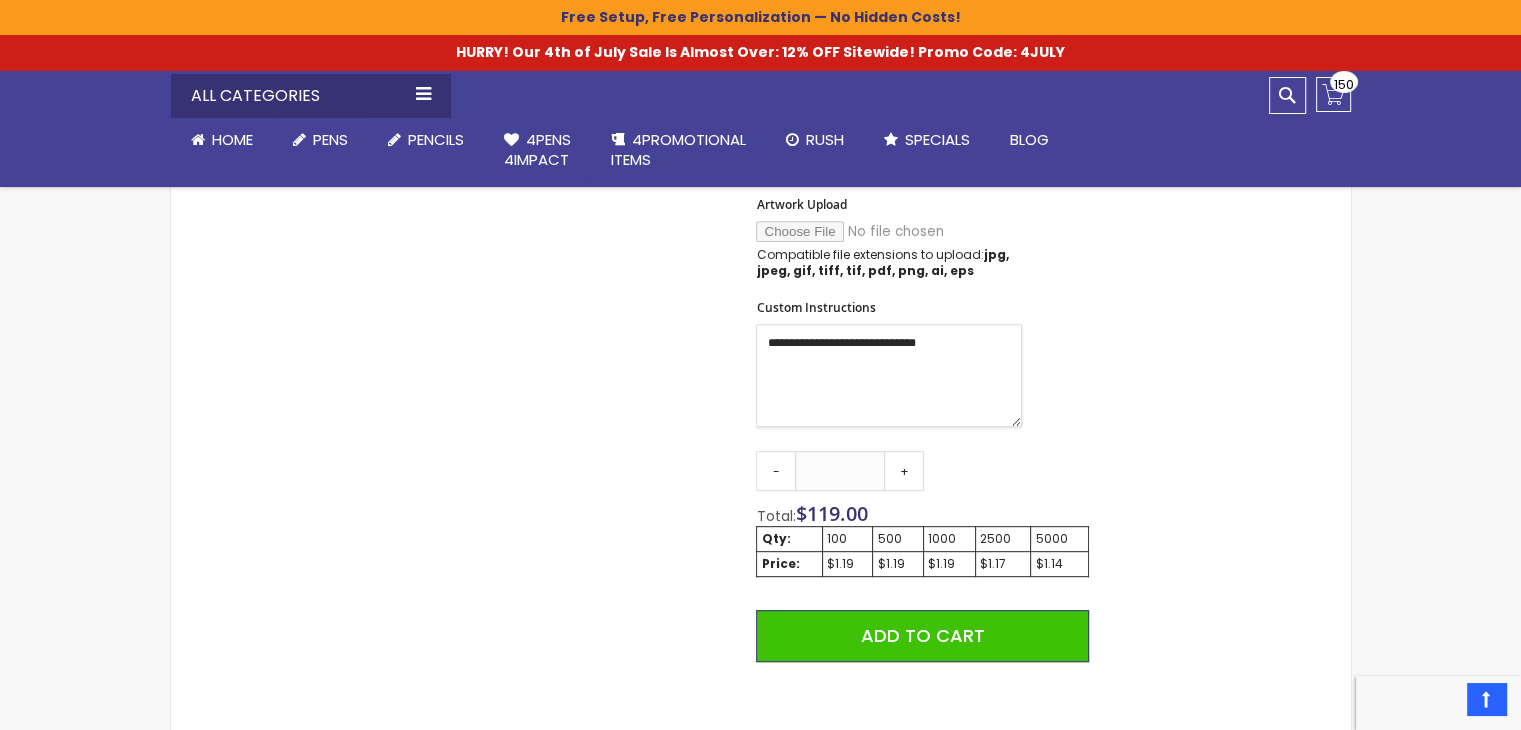 scroll, scrollTop: 919, scrollLeft: 0, axis: vertical 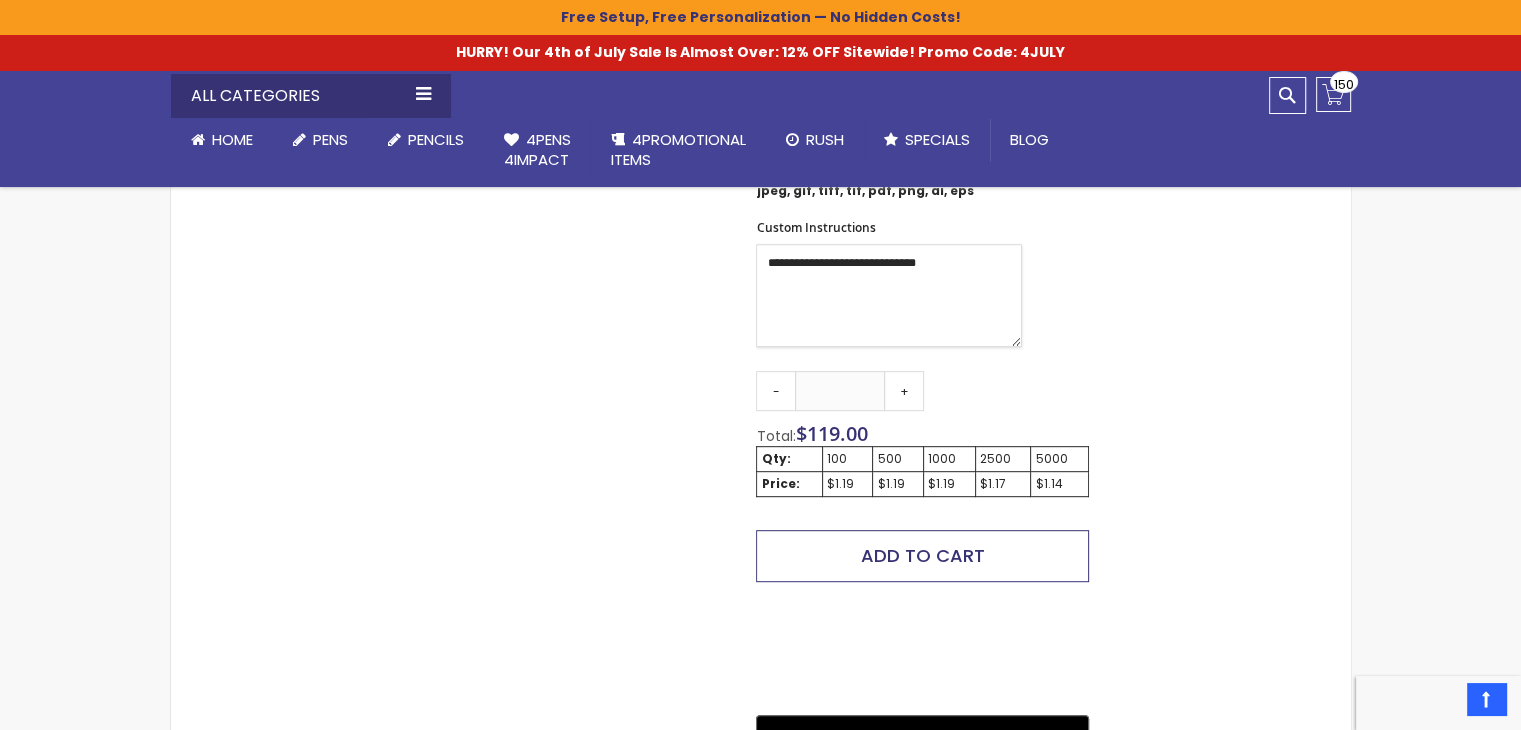 type on "**********" 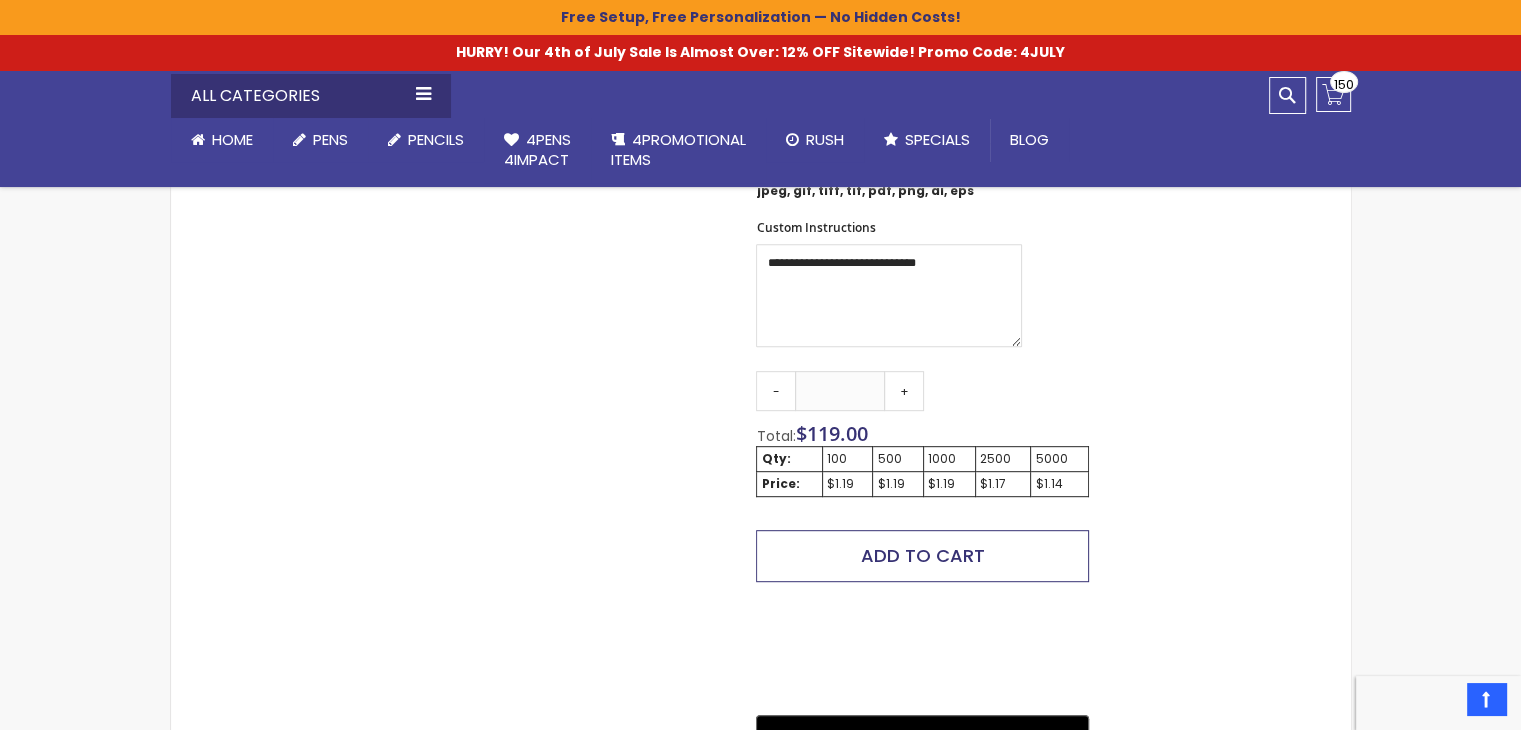 click on "Add to Cart" at bounding box center (922, 556) 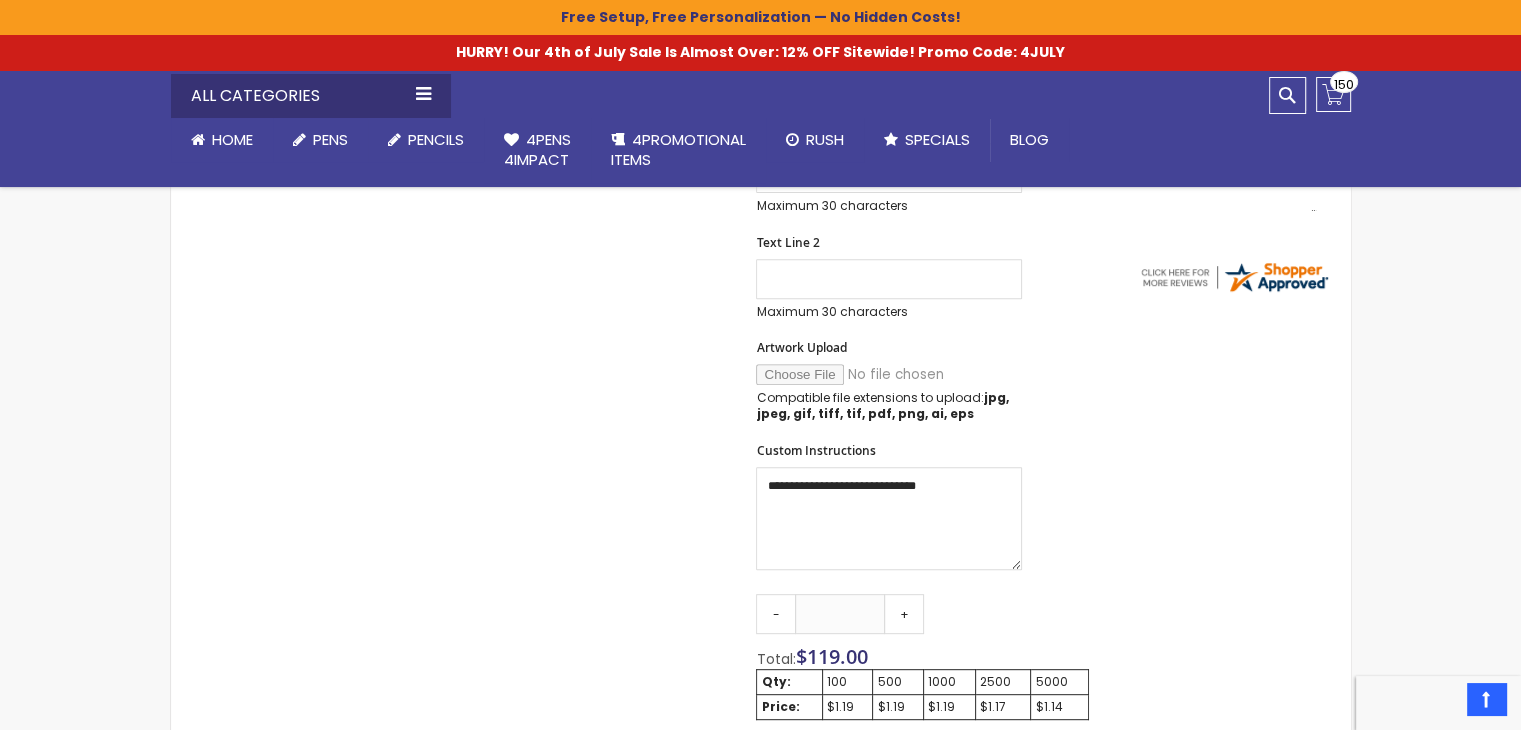 scroll, scrollTop: 557, scrollLeft: 0, axis: vertical 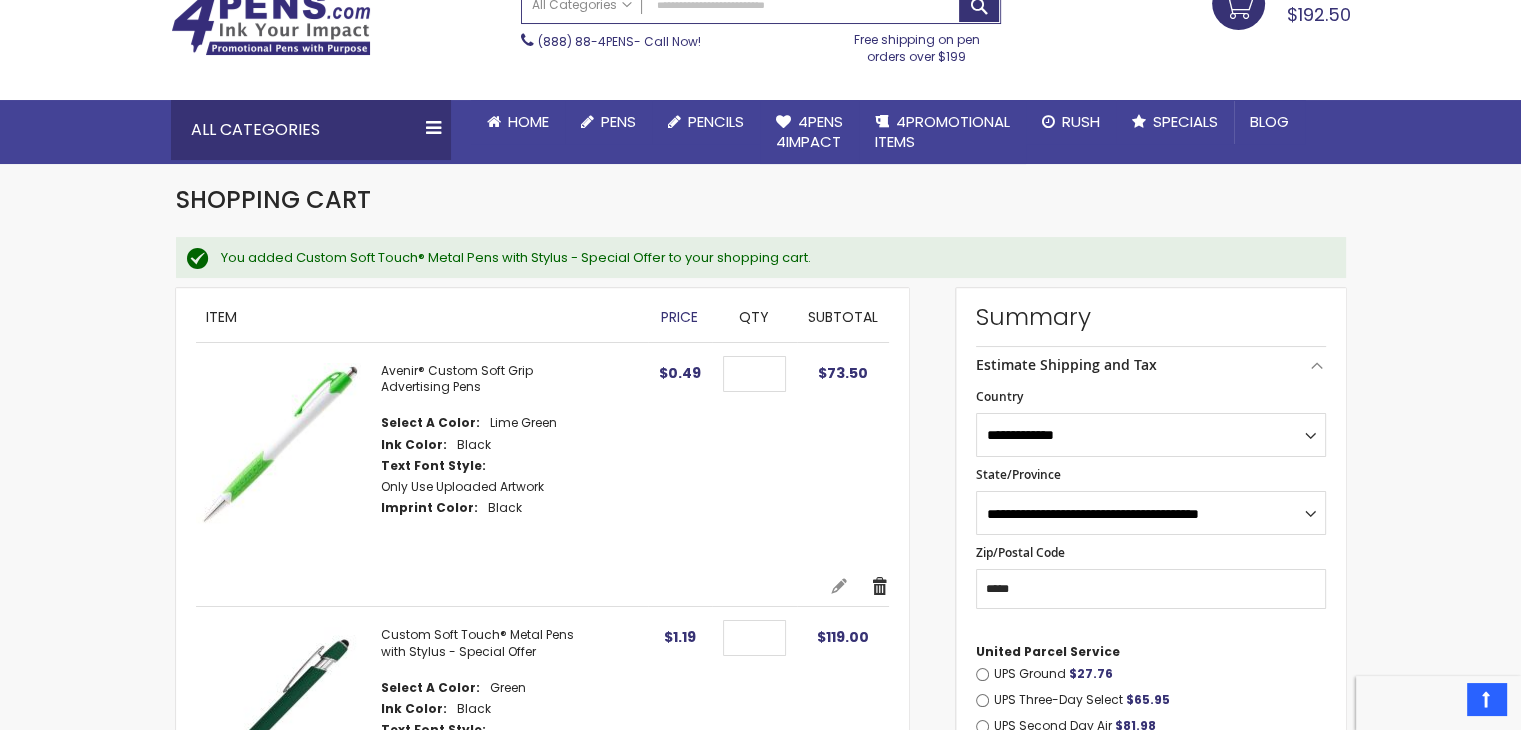 click on "Remove" at bounding box center [880, 586] 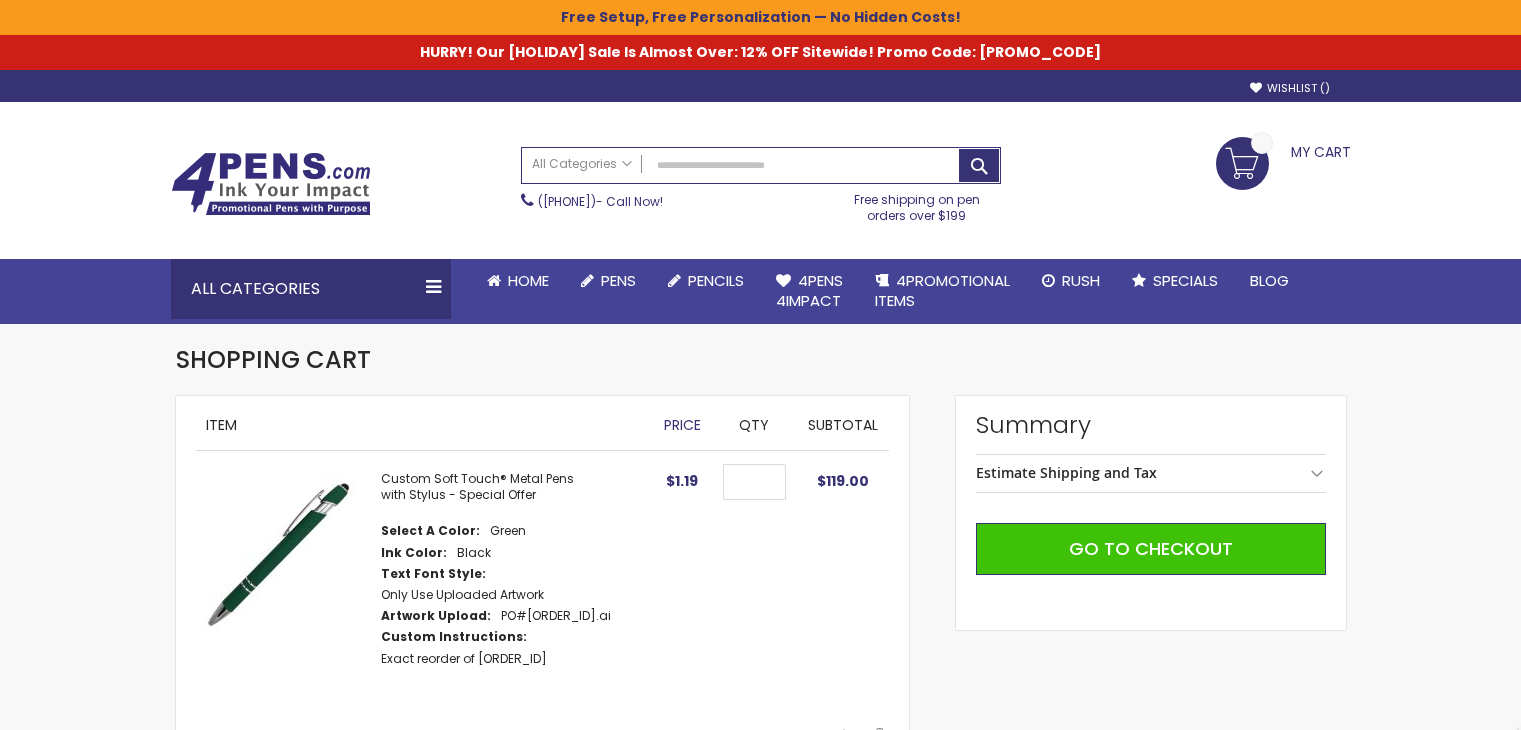 scroll, scrollTop: 0, scrollLeft: 0, axis: both 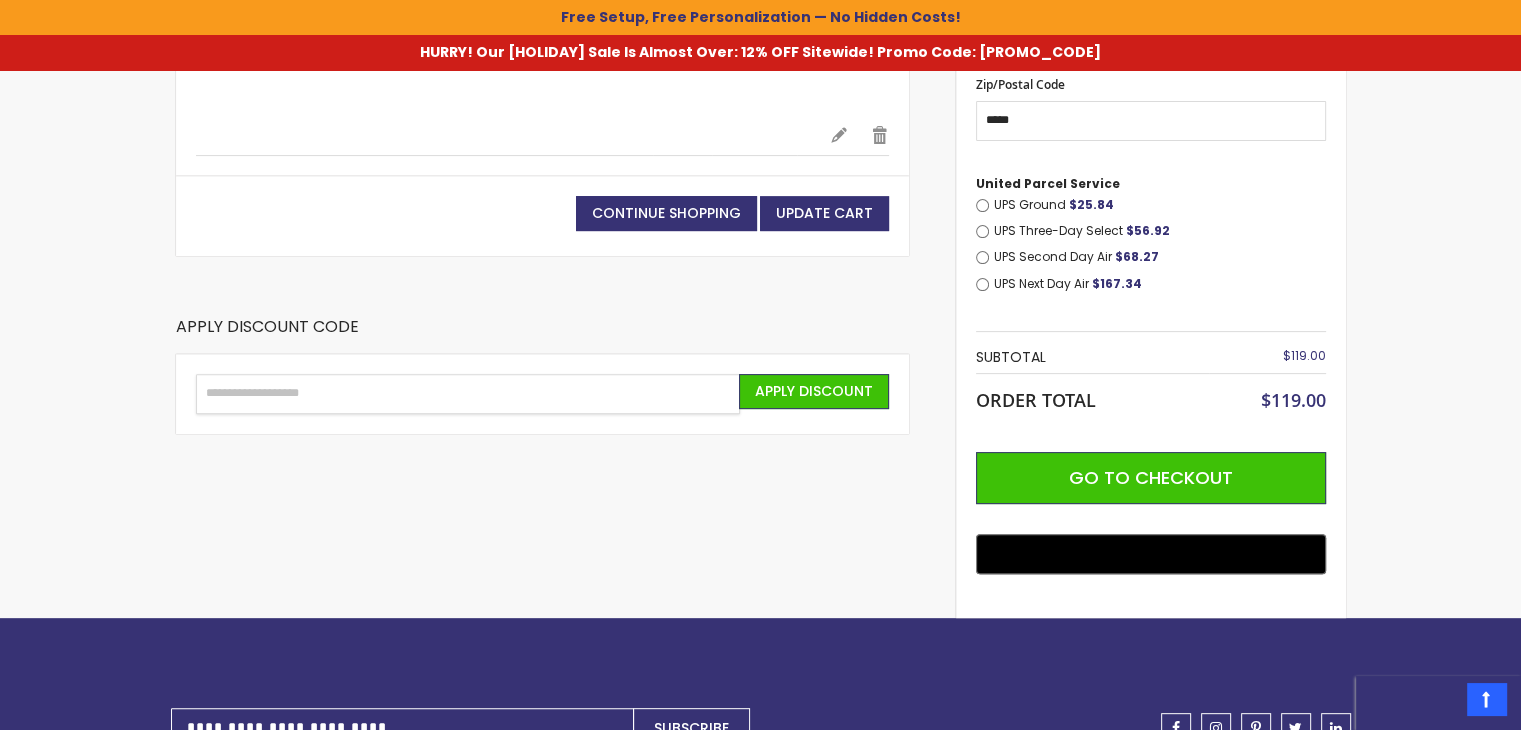 click on "Enter discount code" at bounding box center [468, 394] 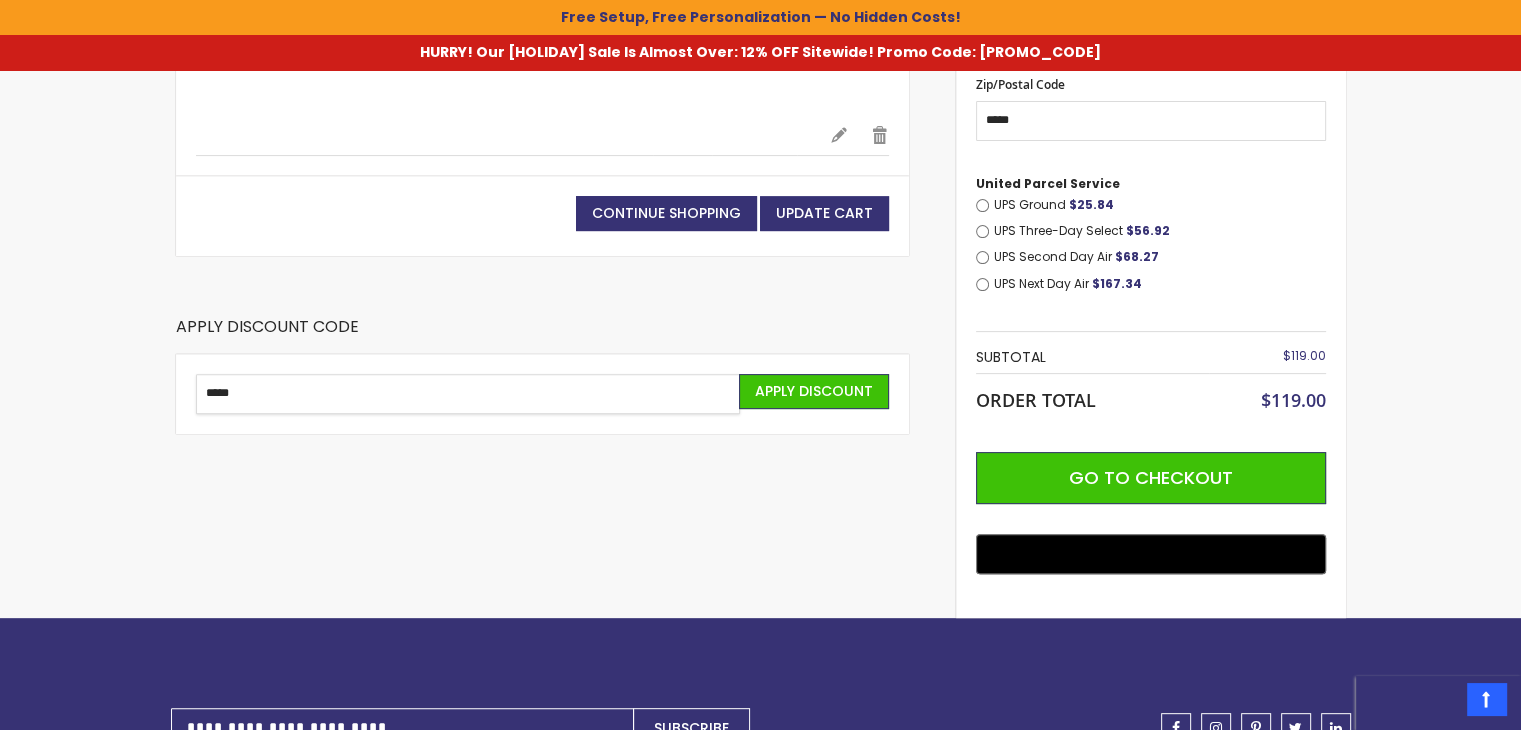 type on "*****" 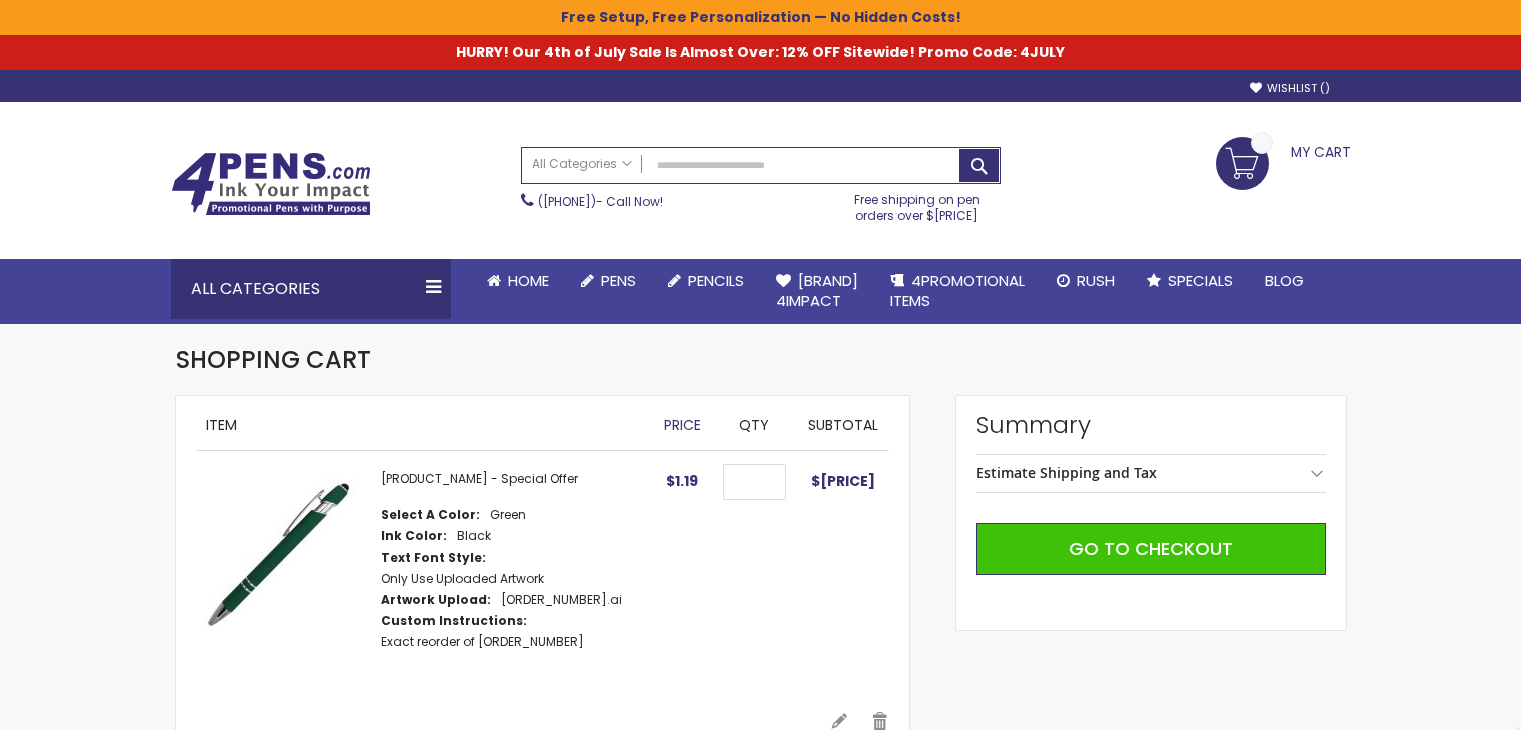 scroll, scrollTop: 0, scrollLeft: 0, axis: both 